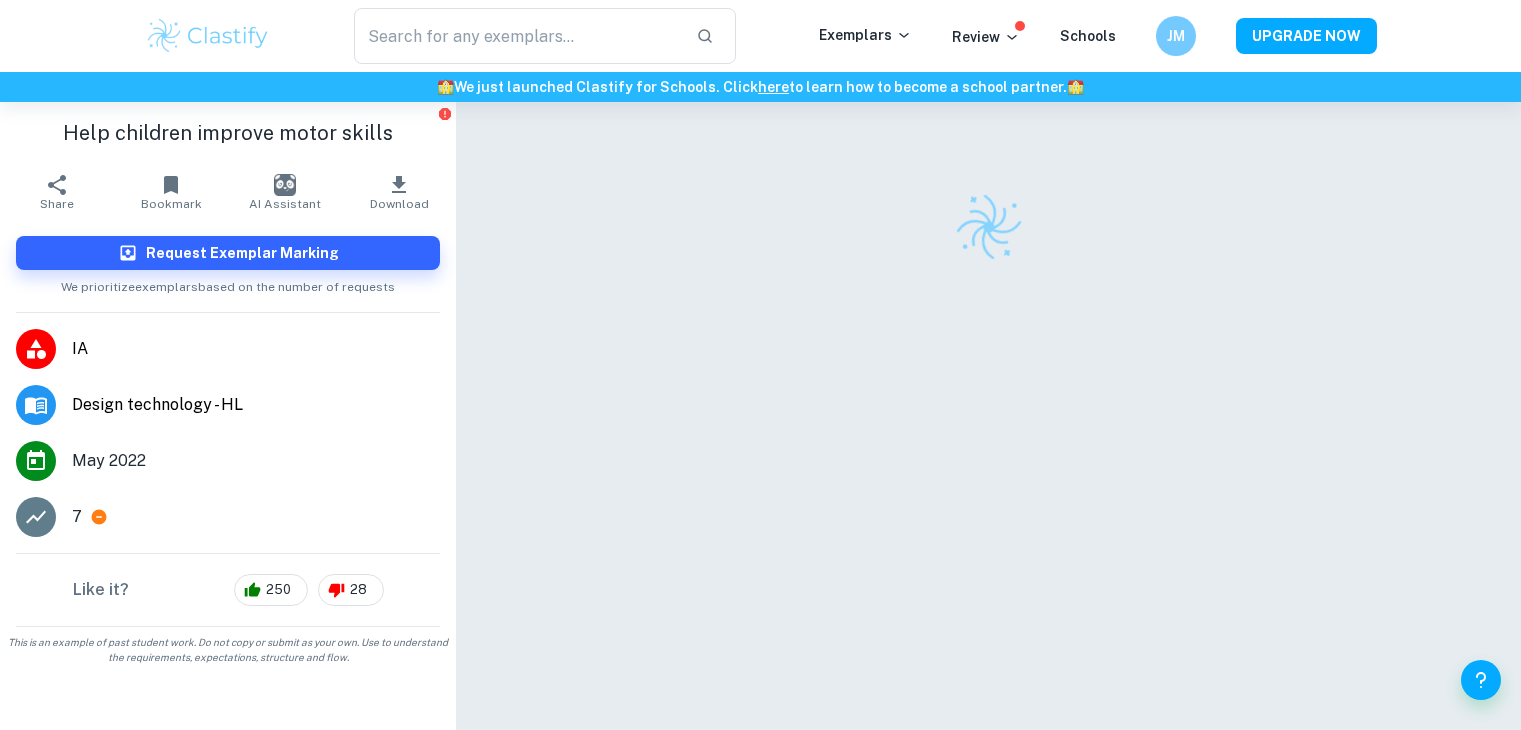 scroll, scrollTop: 0, scrollLeft: 0, axis: both 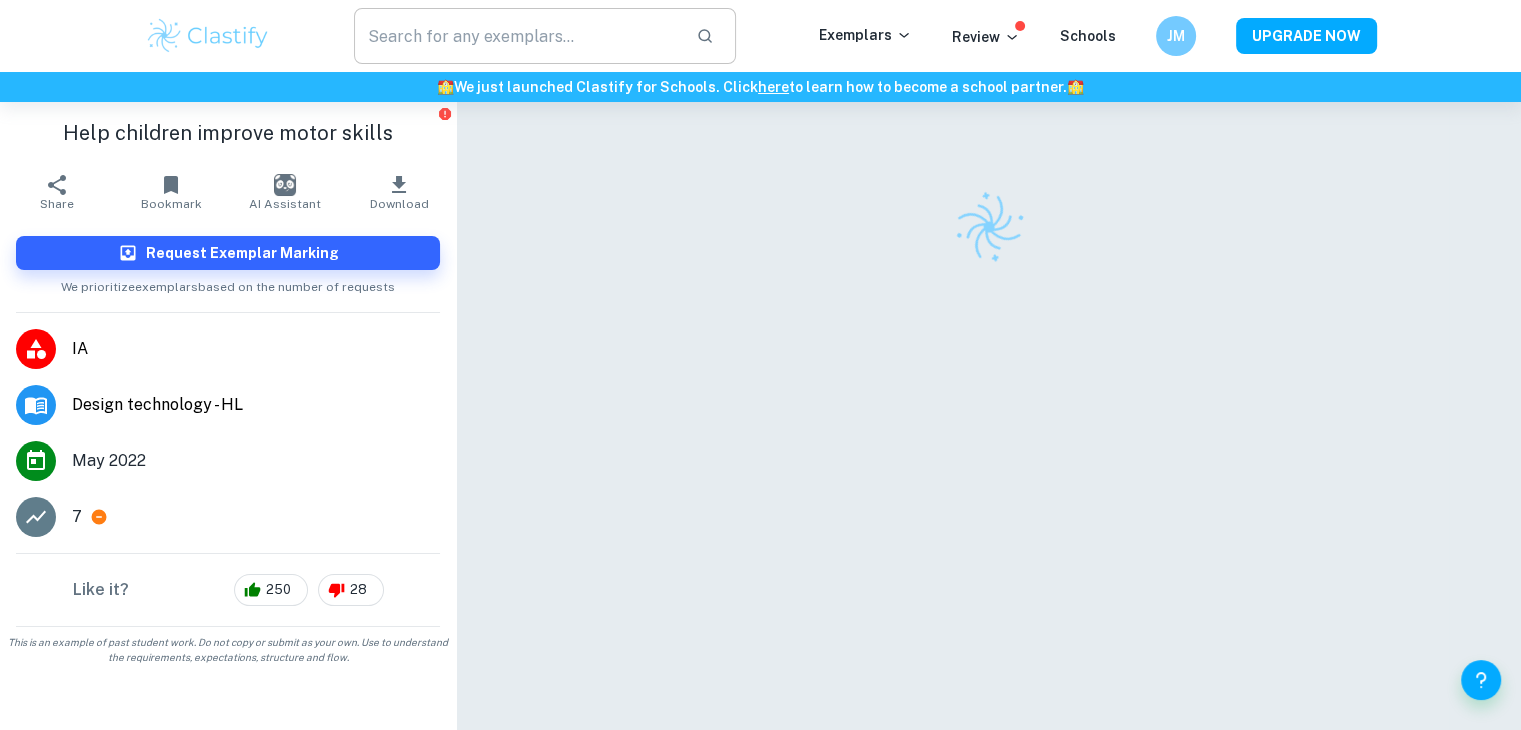 click at bounding box center [517, 36] 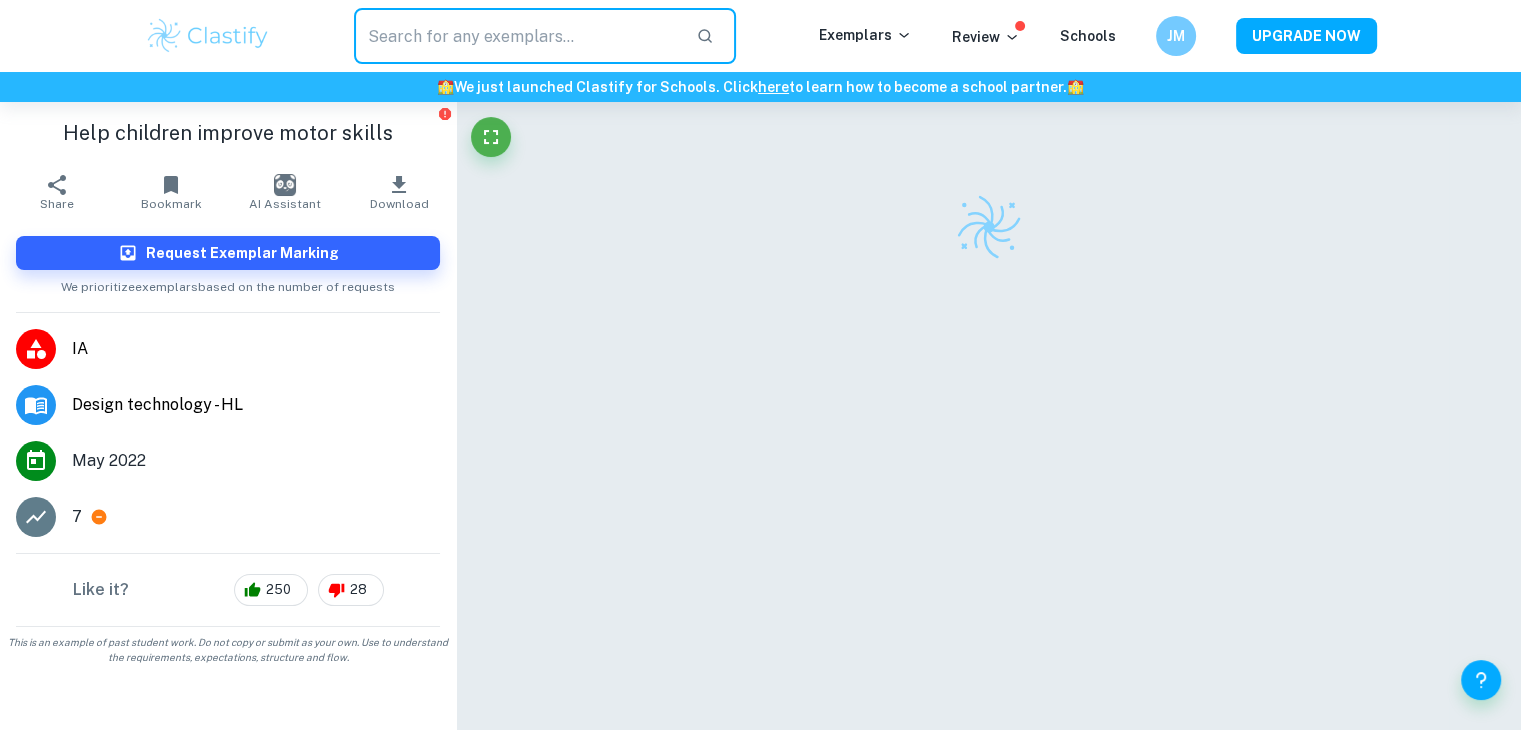type on "design technology" 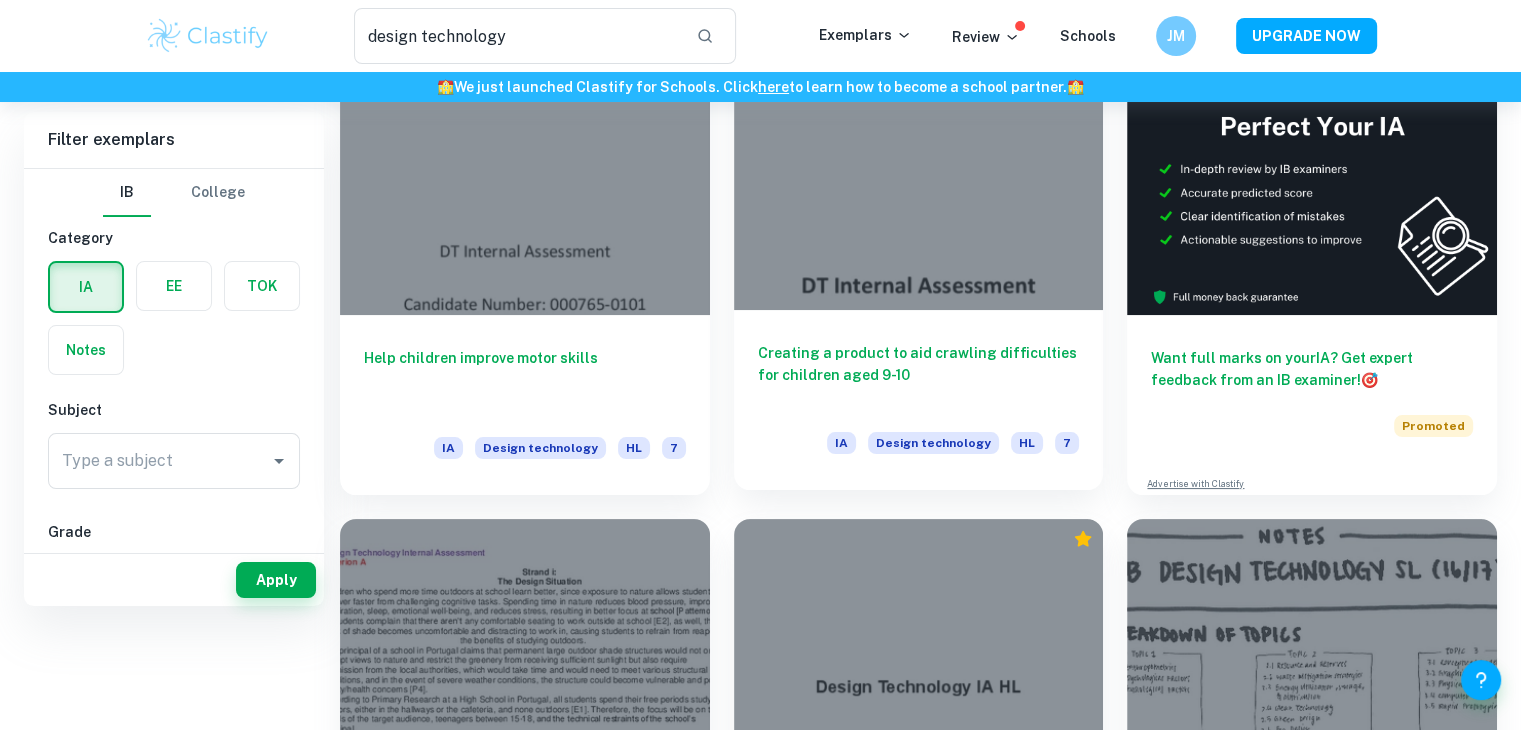scroll, scrollTop: 0, scrollLeft: 0, axis: both 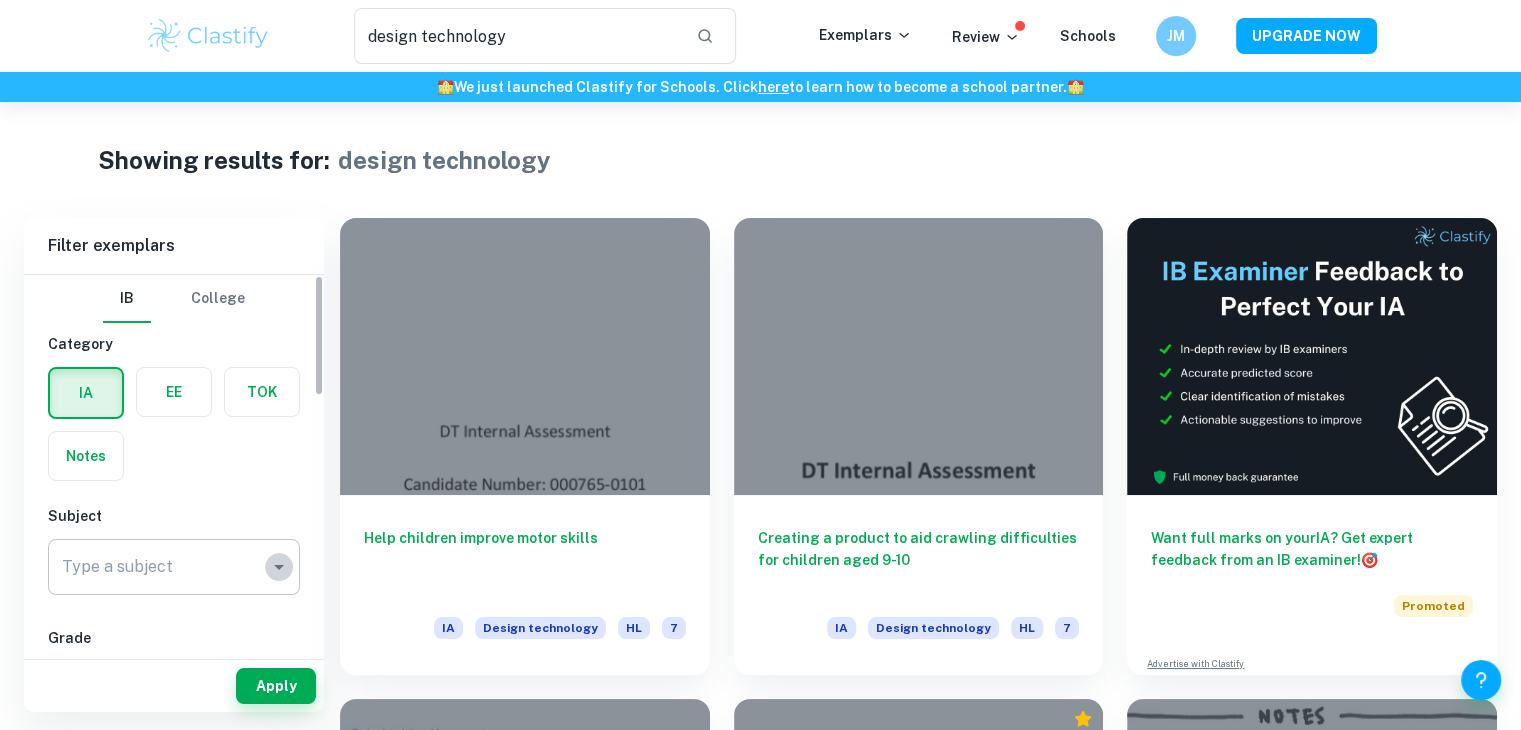 click 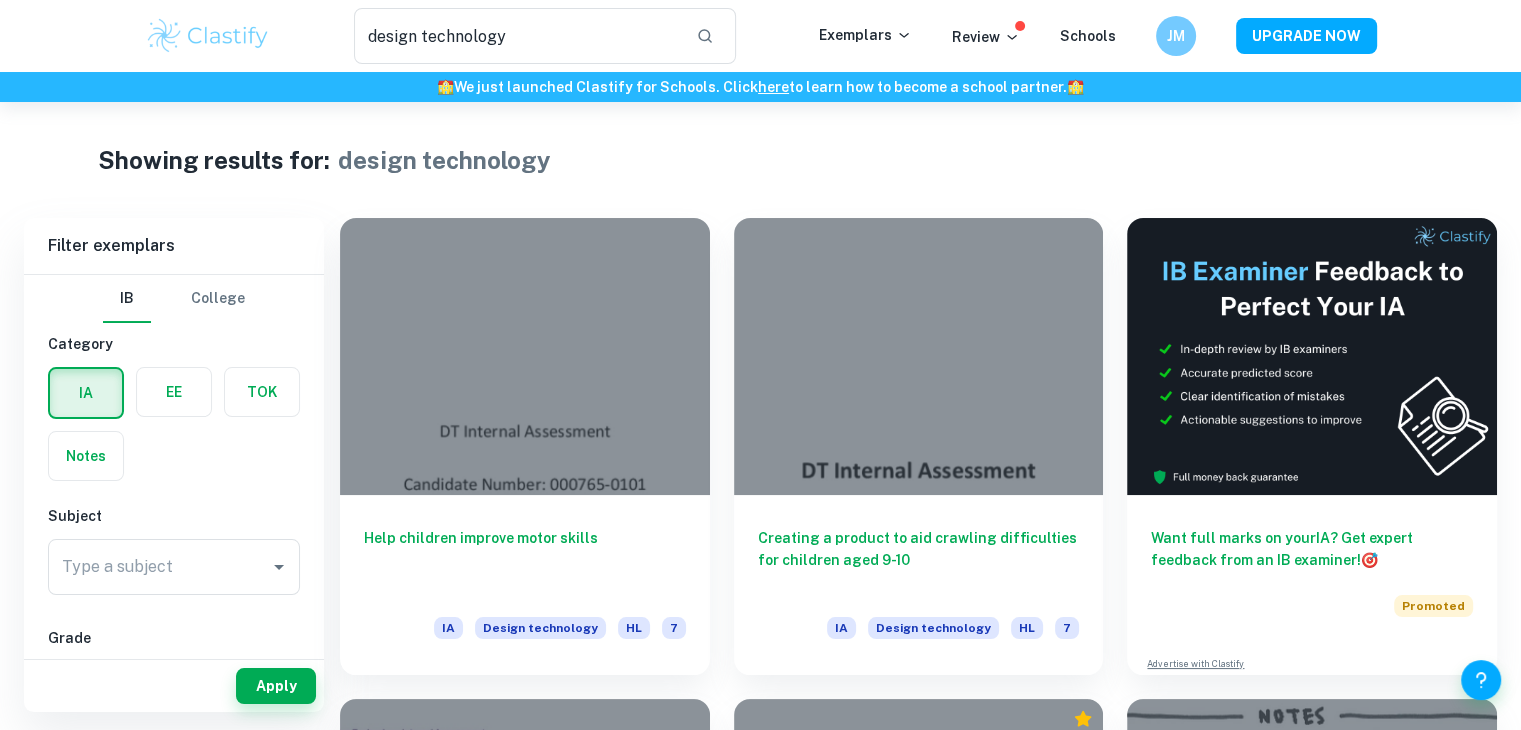 click on "Showing results for: design technology" at bounding box center [761, 160] 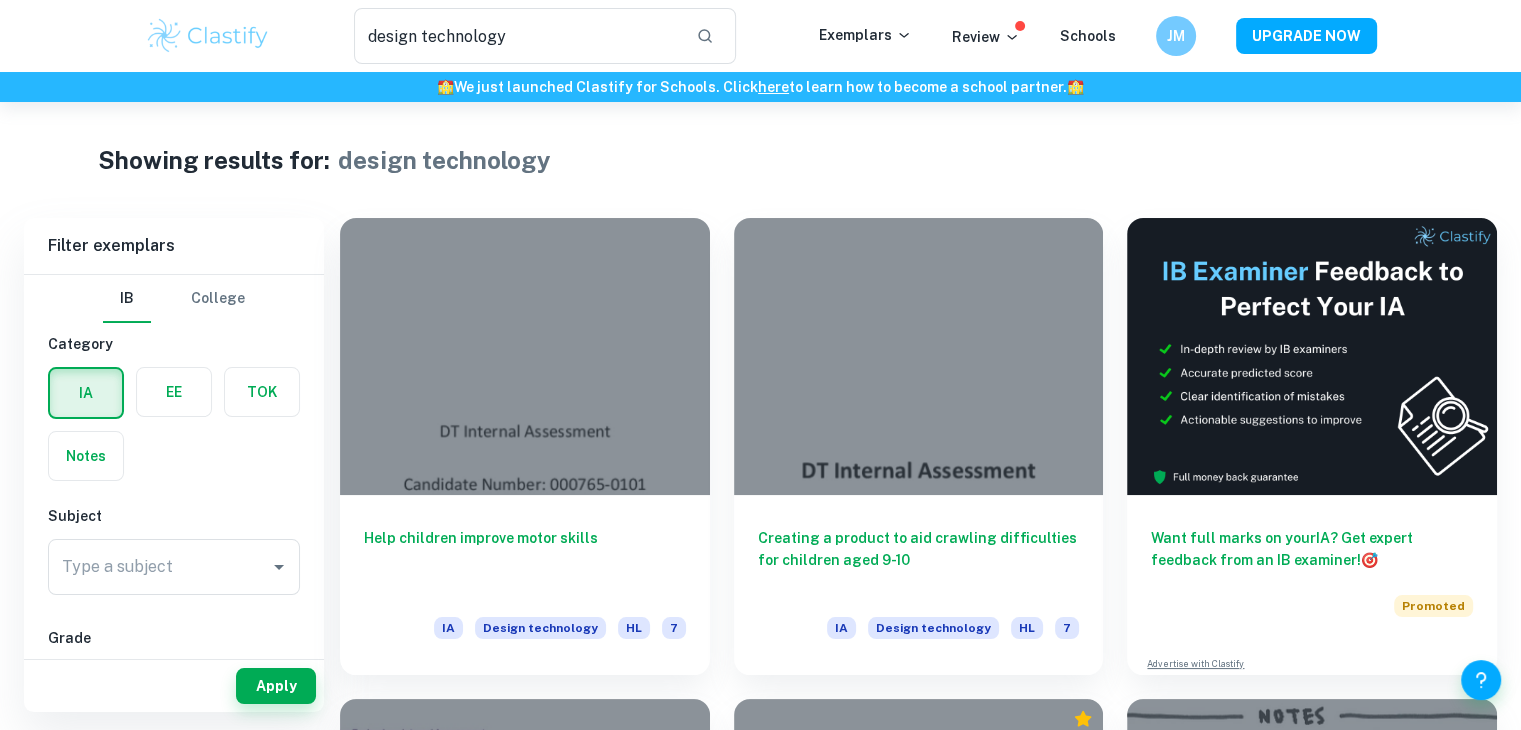 click on "Showing results for: design technology" at bounding box center (761, 160) 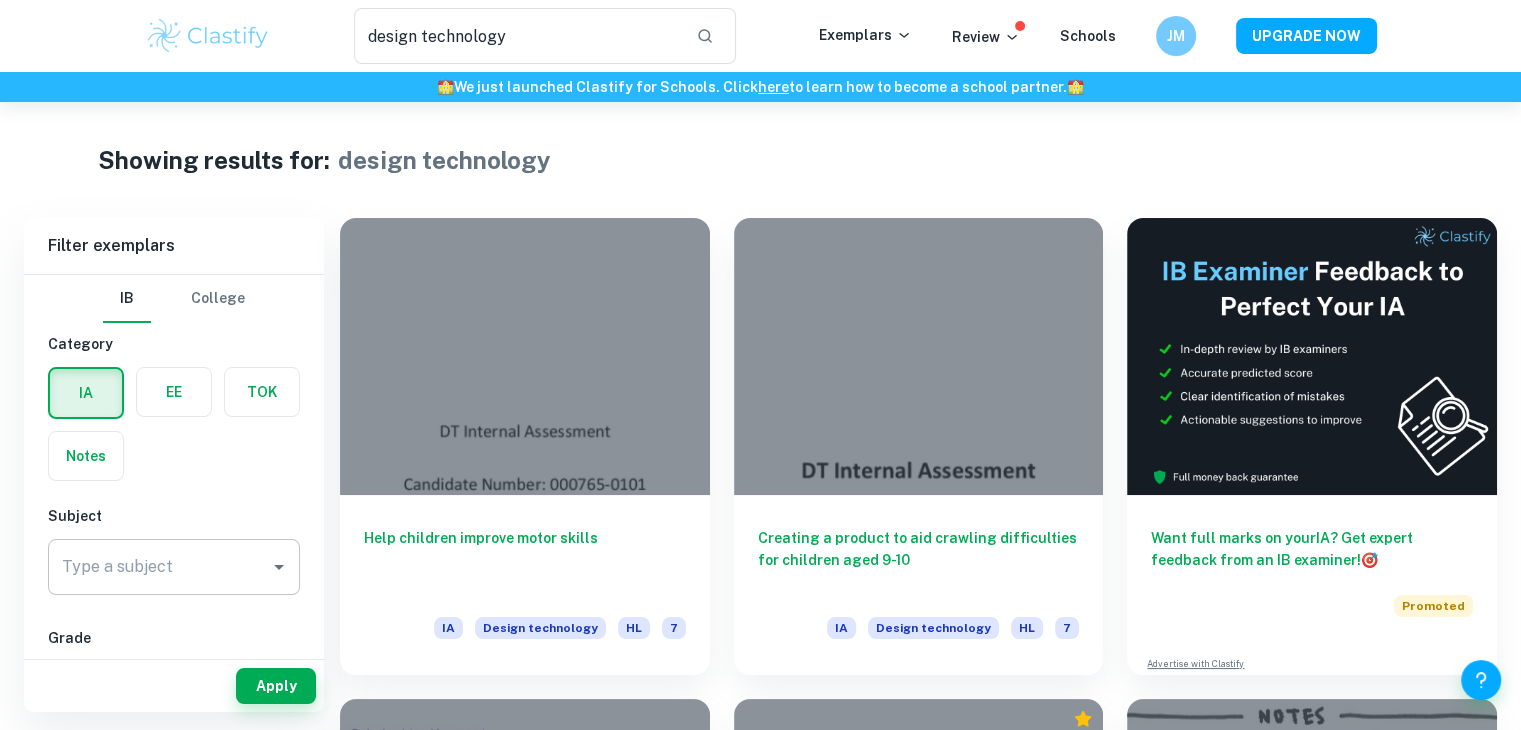 click on "Type a subject" at bounding box center (159, 567) 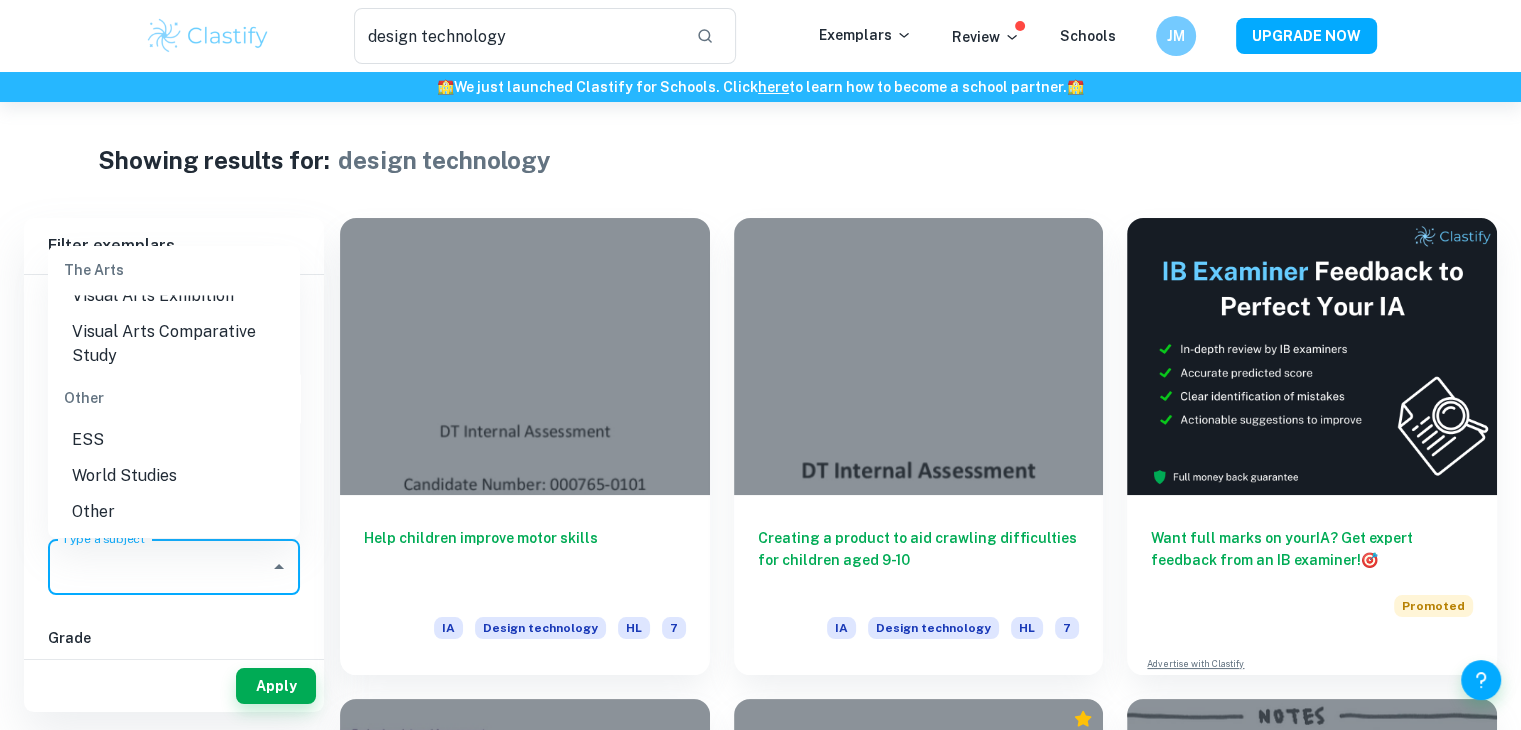 scroll, scrollTop: 3264, scrollLeft: 0, axis: vertical 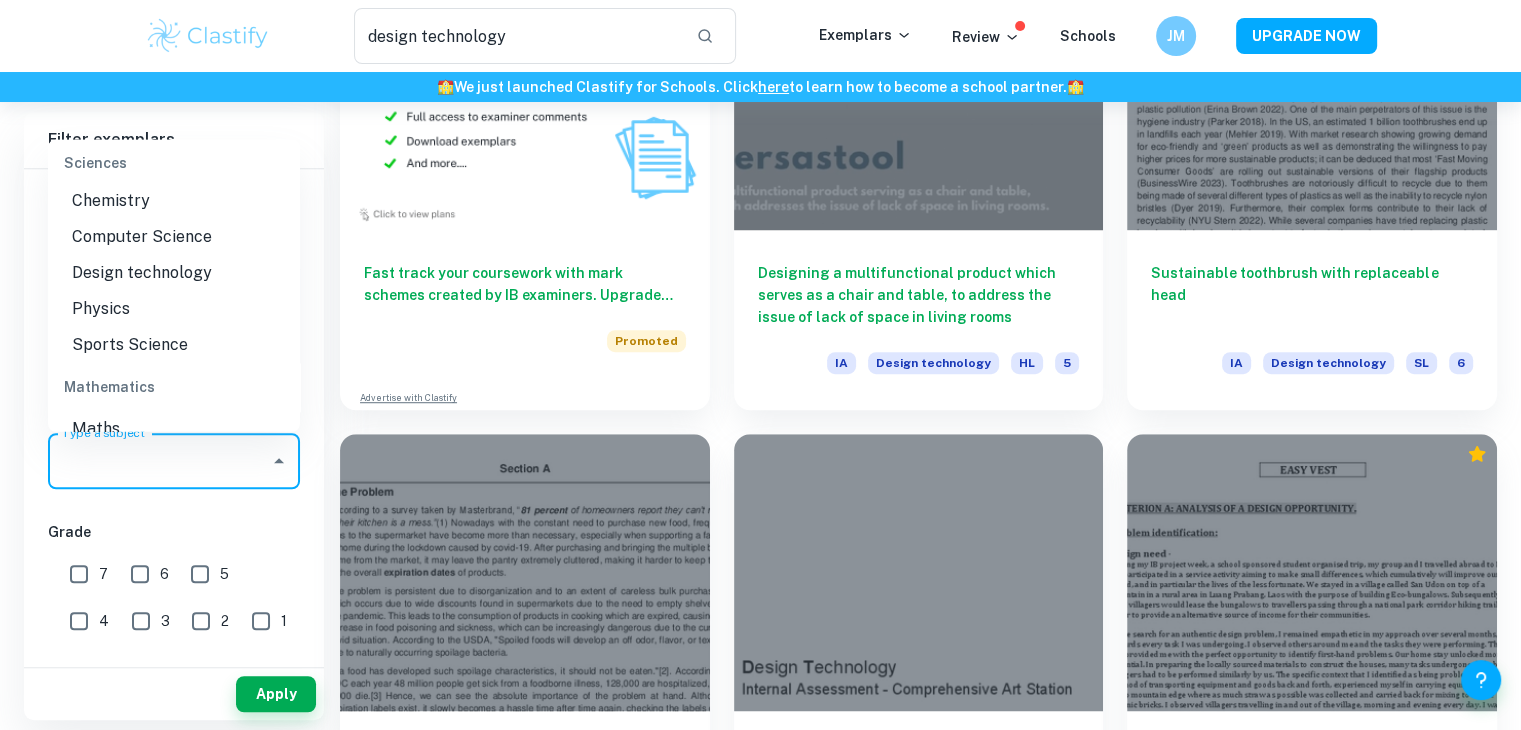 click on "Design technology" at bounding box center [174, 274] 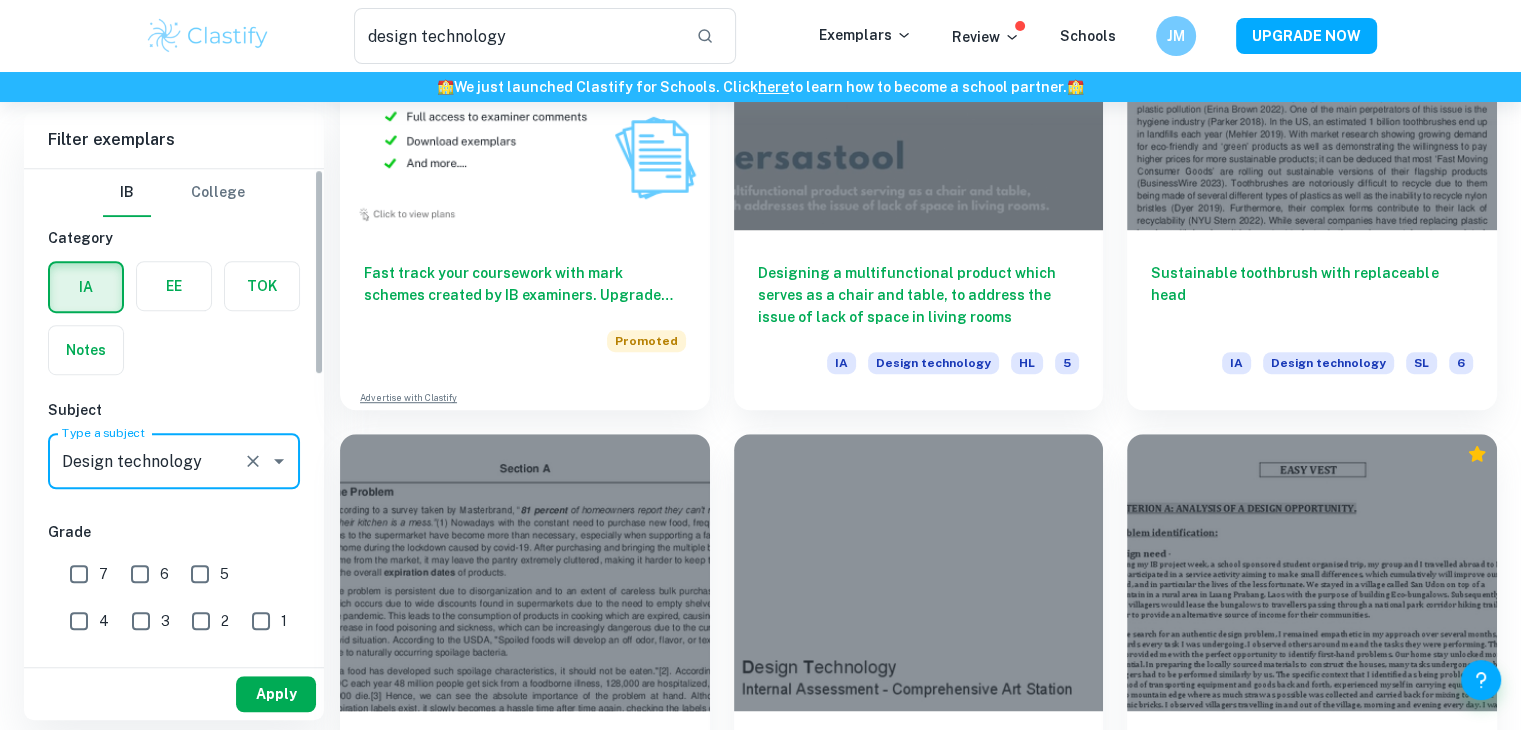 click on "Apply" at bounding box center [276, 694] 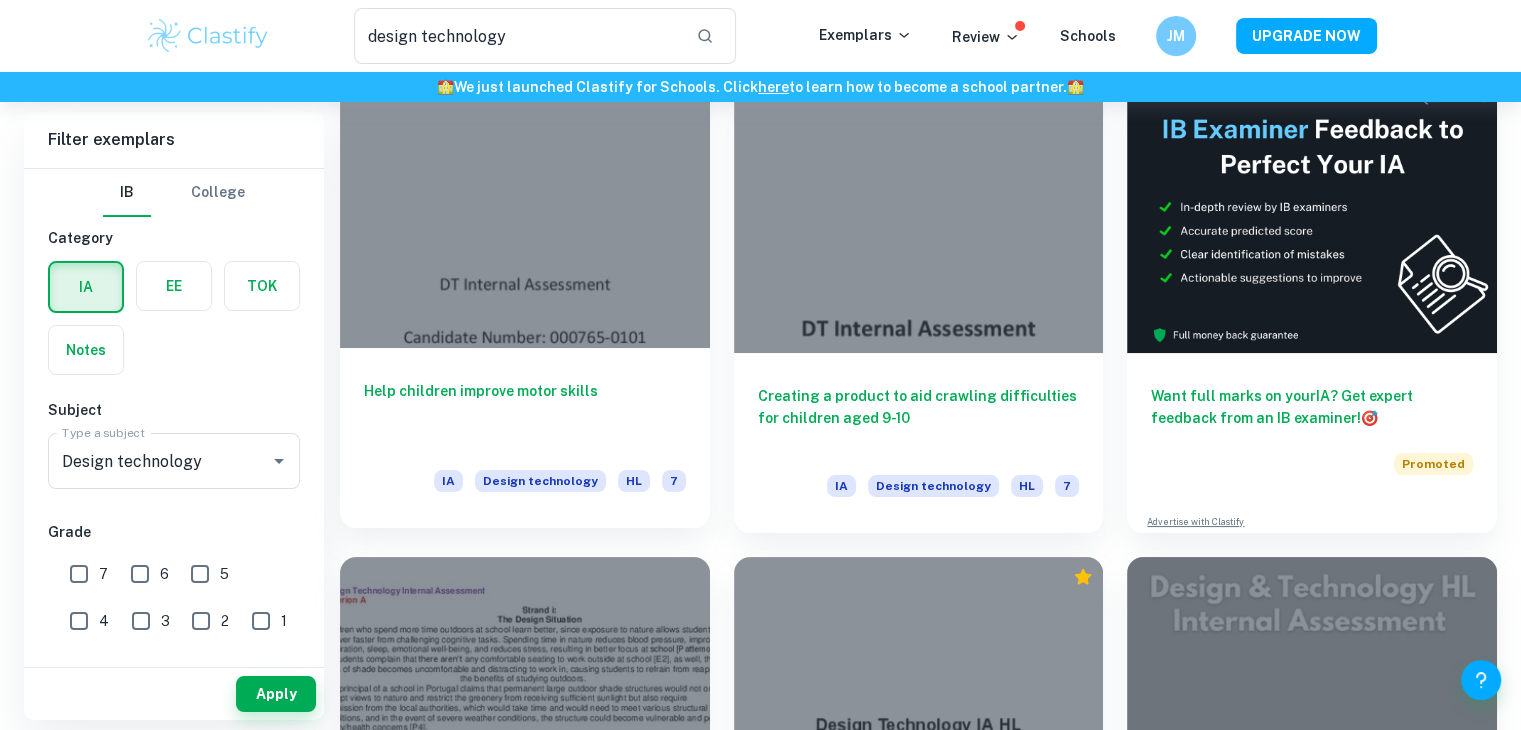 scroll, scrollTop: 220, scrollLeft: 0, axis: vertical 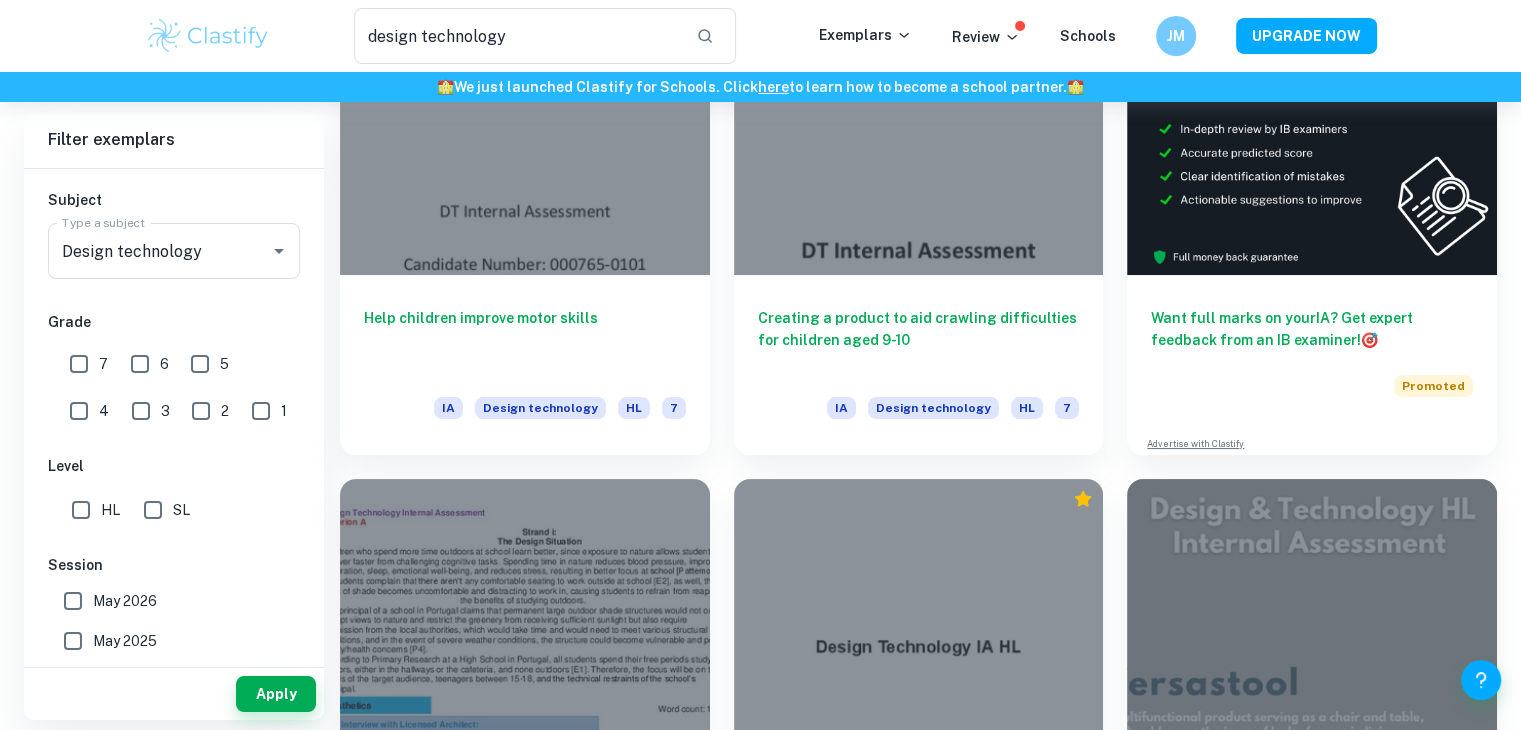 click on "SL" at bounding box center (153, 510) 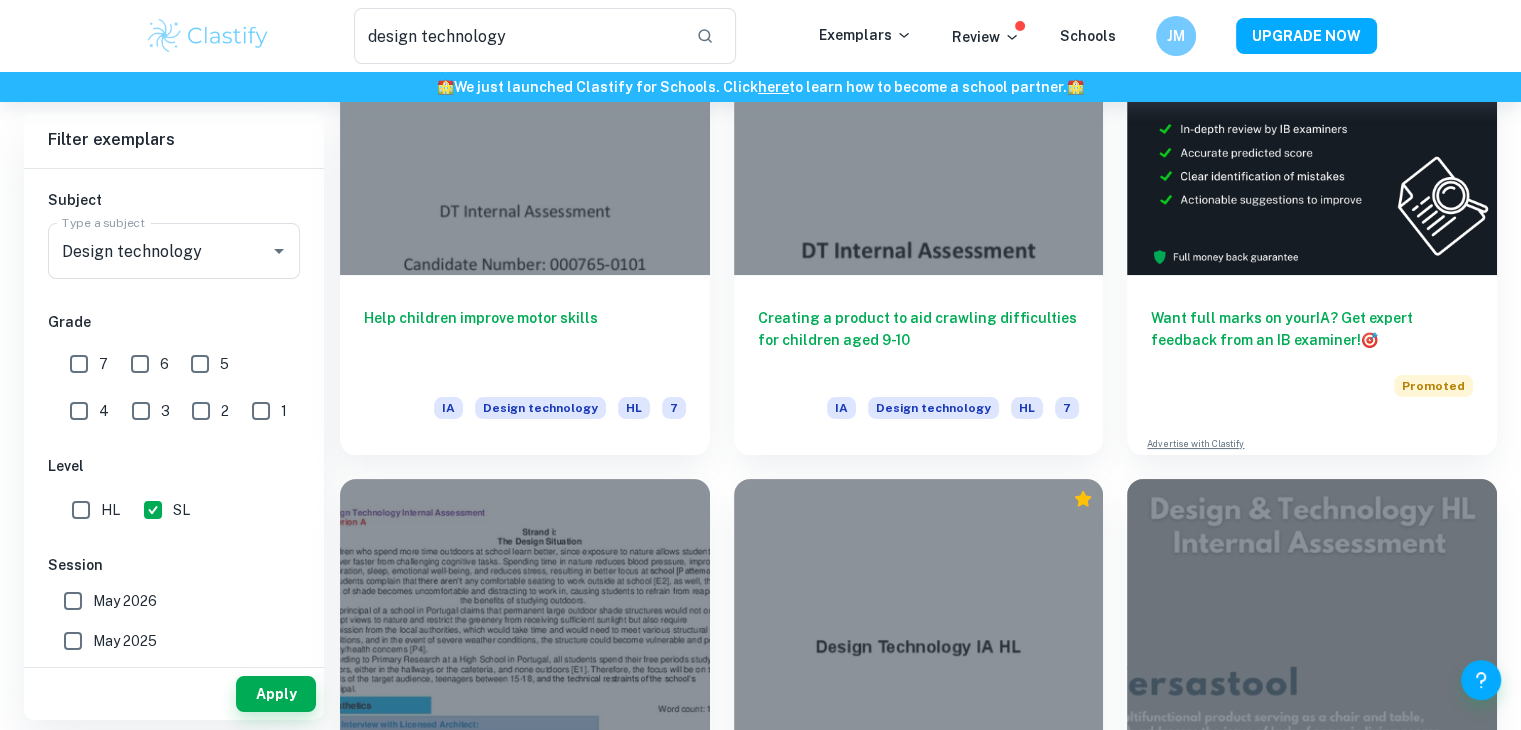 click on "Apply" at bounding box center [174, 694] 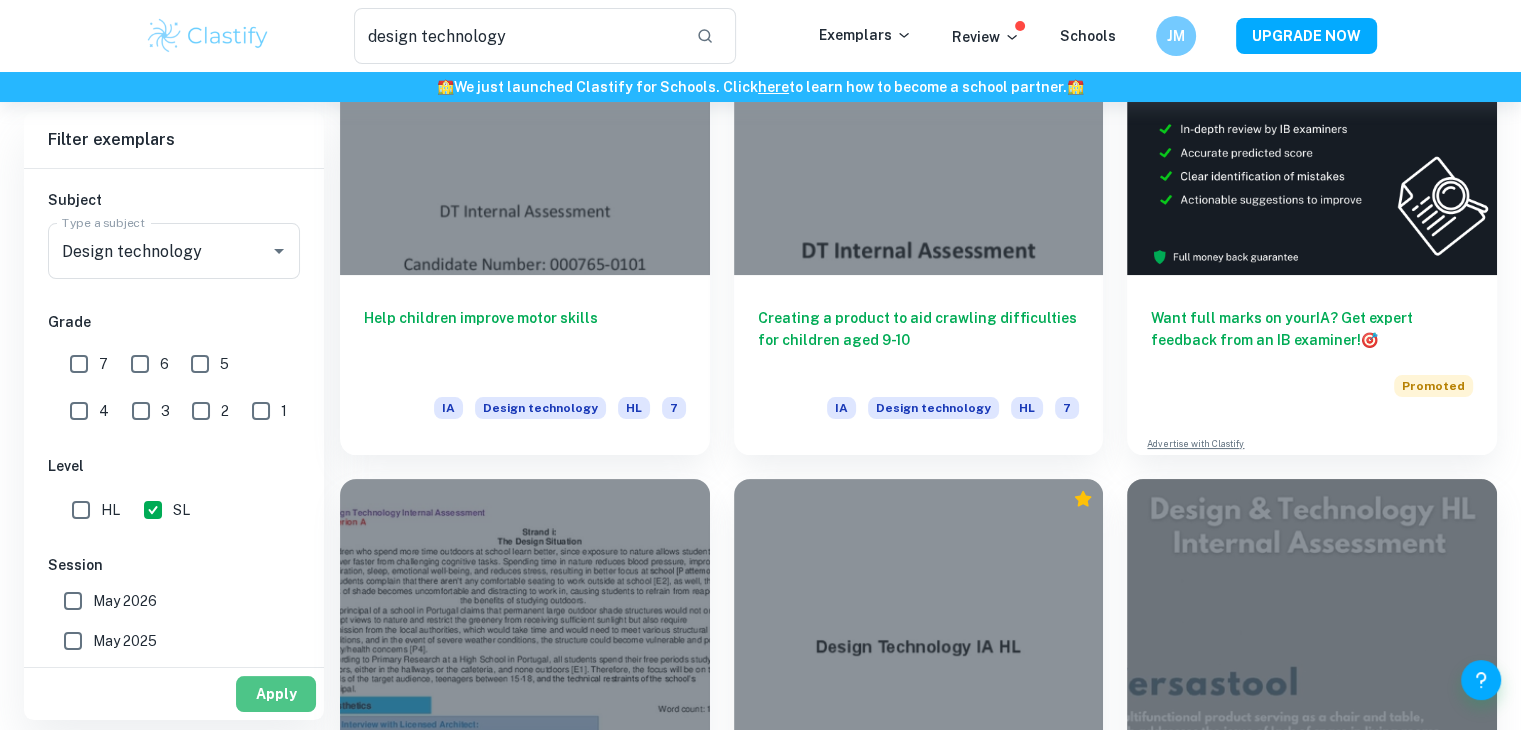 click on "Apply" at bounding box center (276, 694) 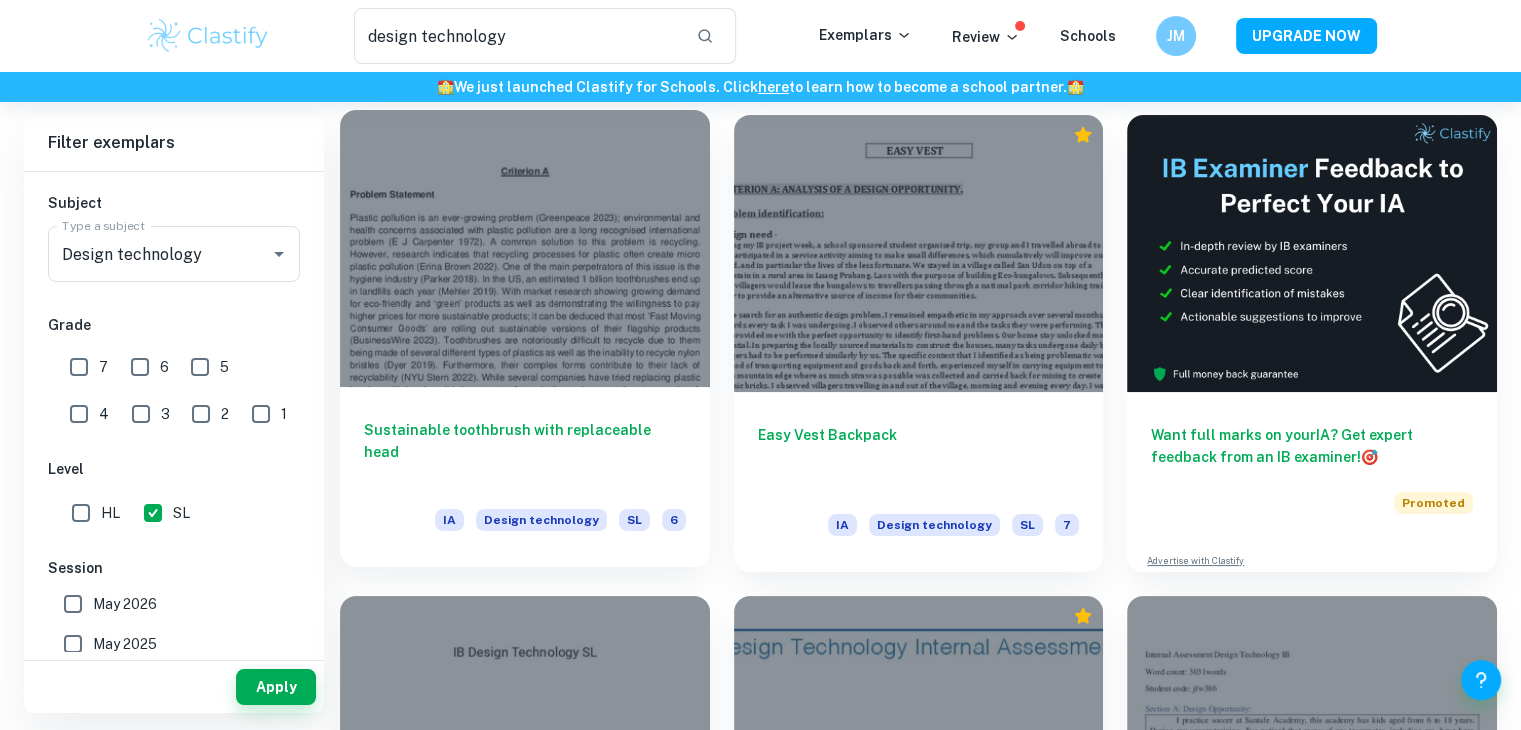 scroll, scrollTop: 104, scrollLeft: 0, axis: vertical 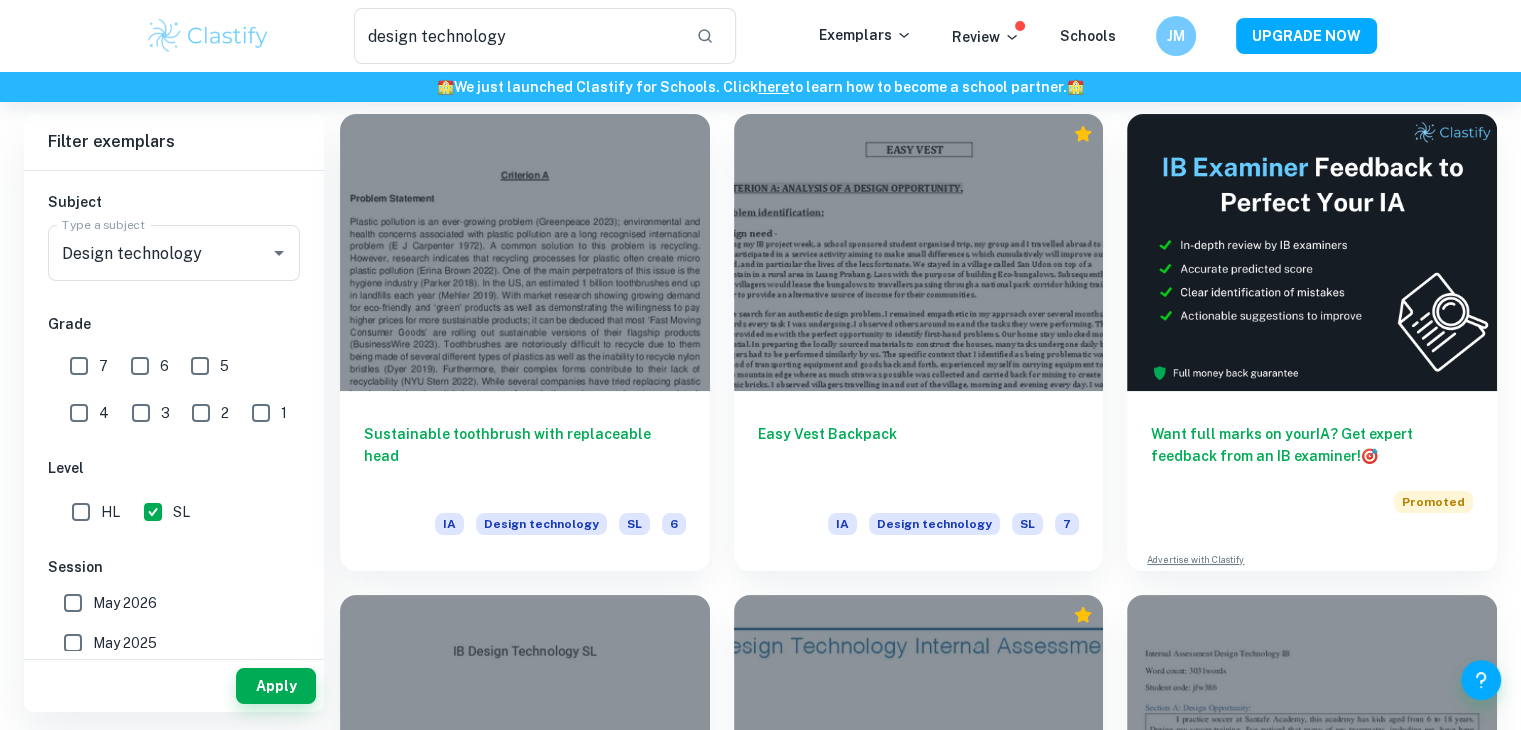 click on "7" at bounding box center (79, 366) 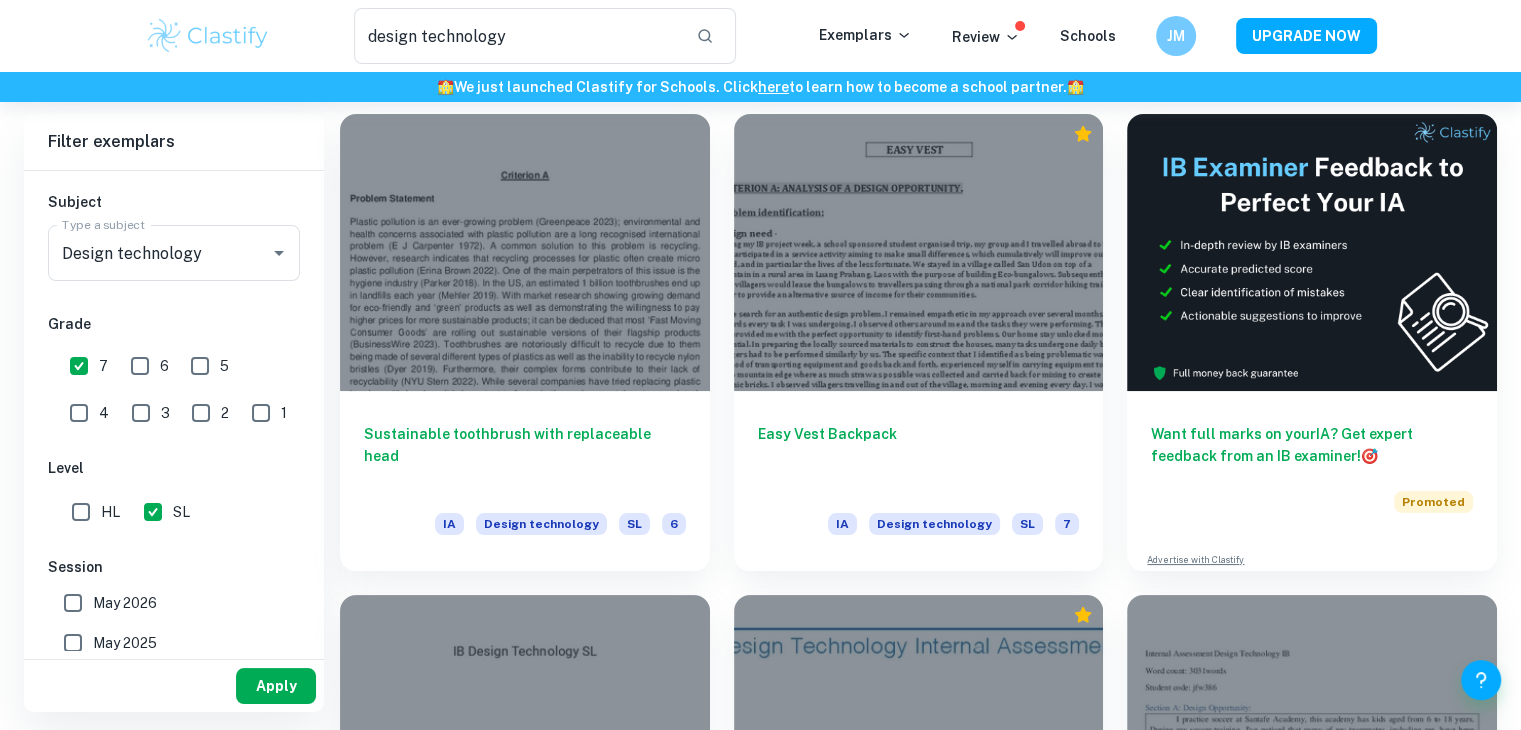 click on "Apply" at bounding box center (276, 686) 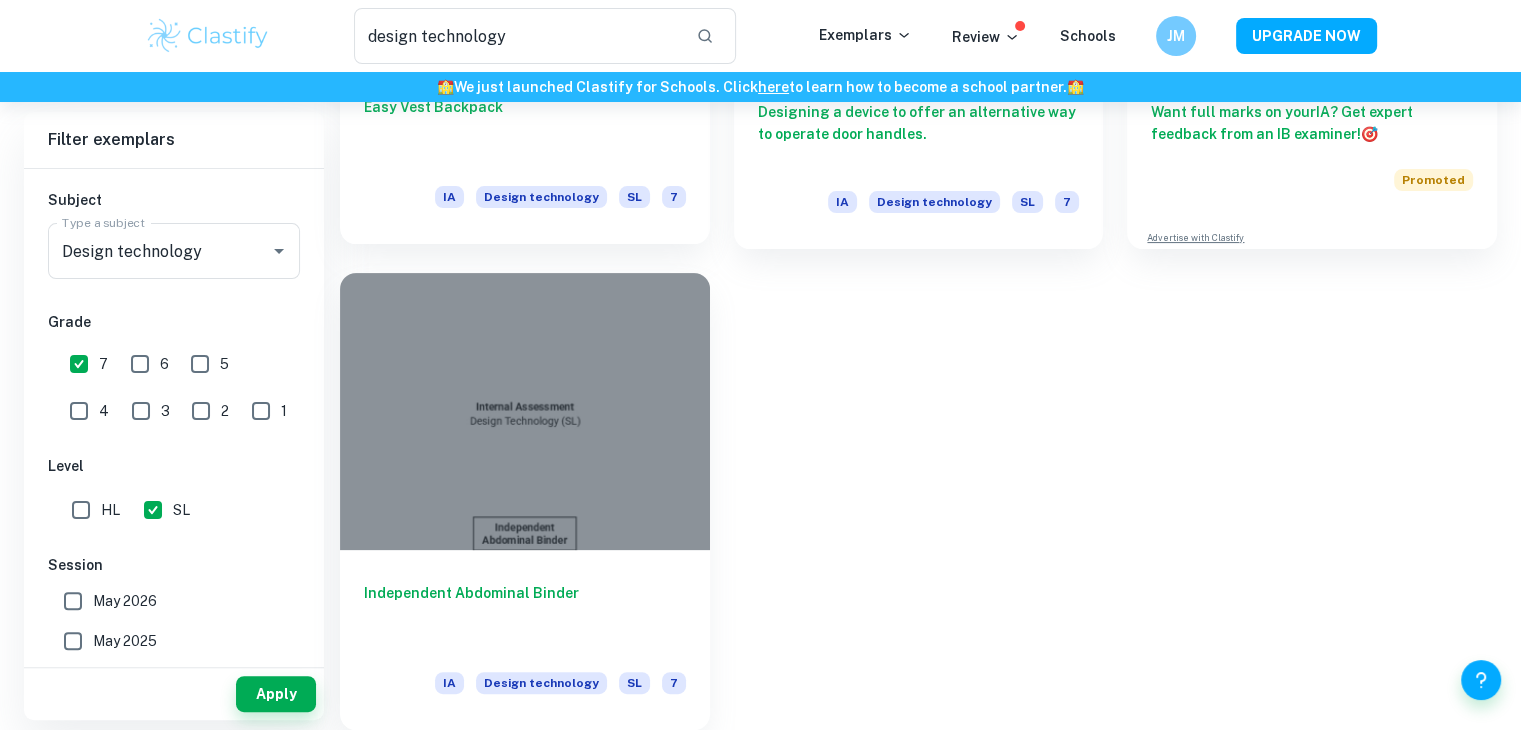 scroll, scrollTop: 426, scrollLeft: 0, axis: vertical 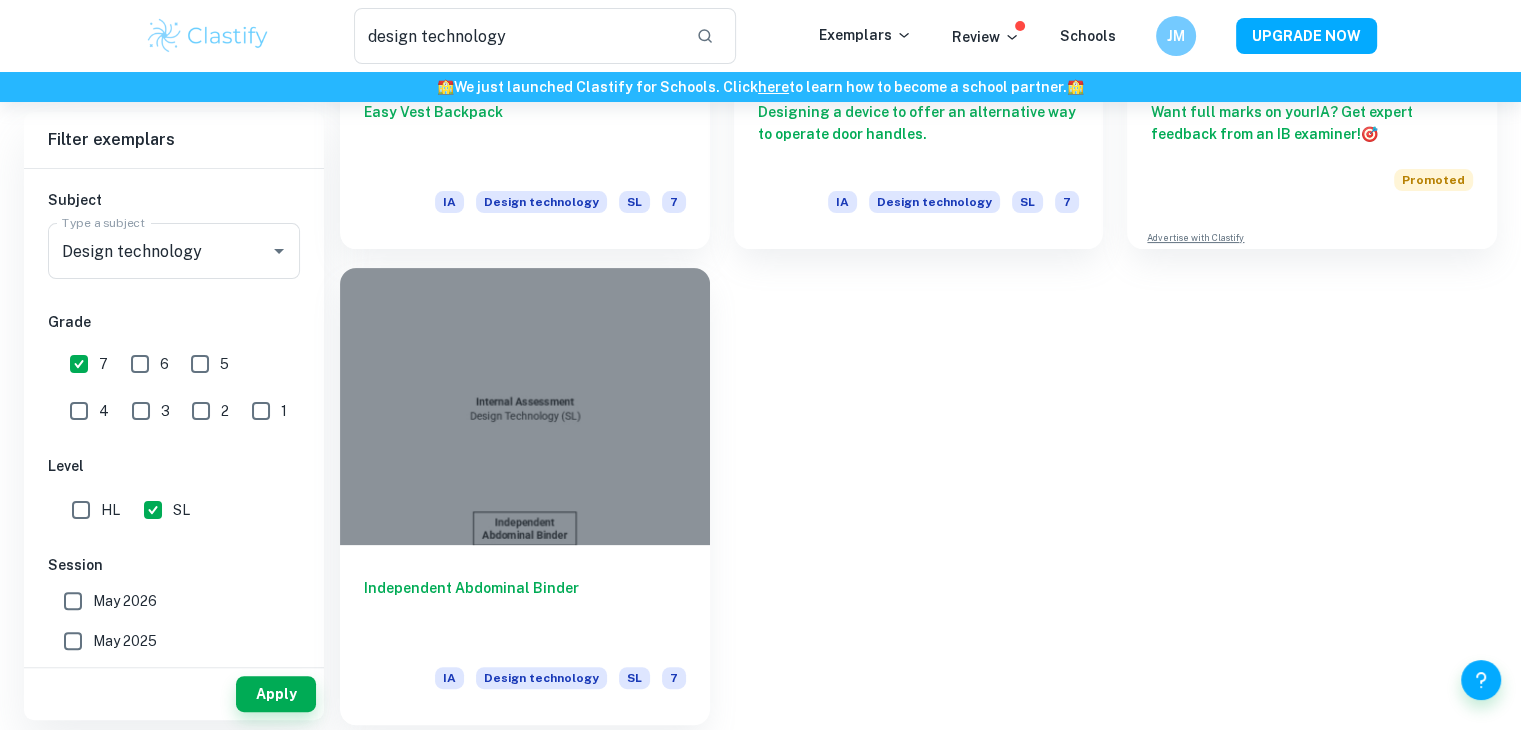 click at bounding box center (525, 406) 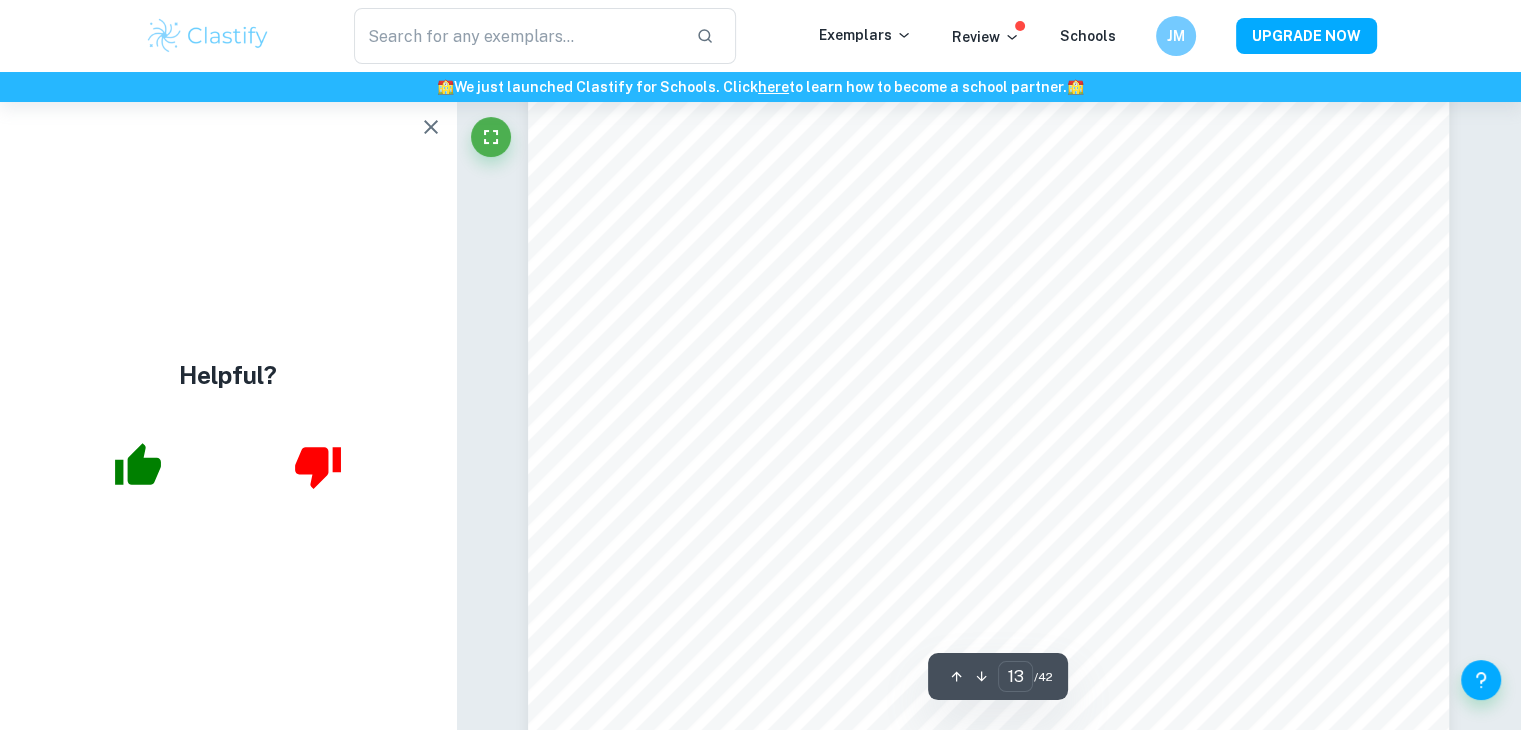 scroll, scrollTop: 15374, scrollLeft: 0, axis: vertical 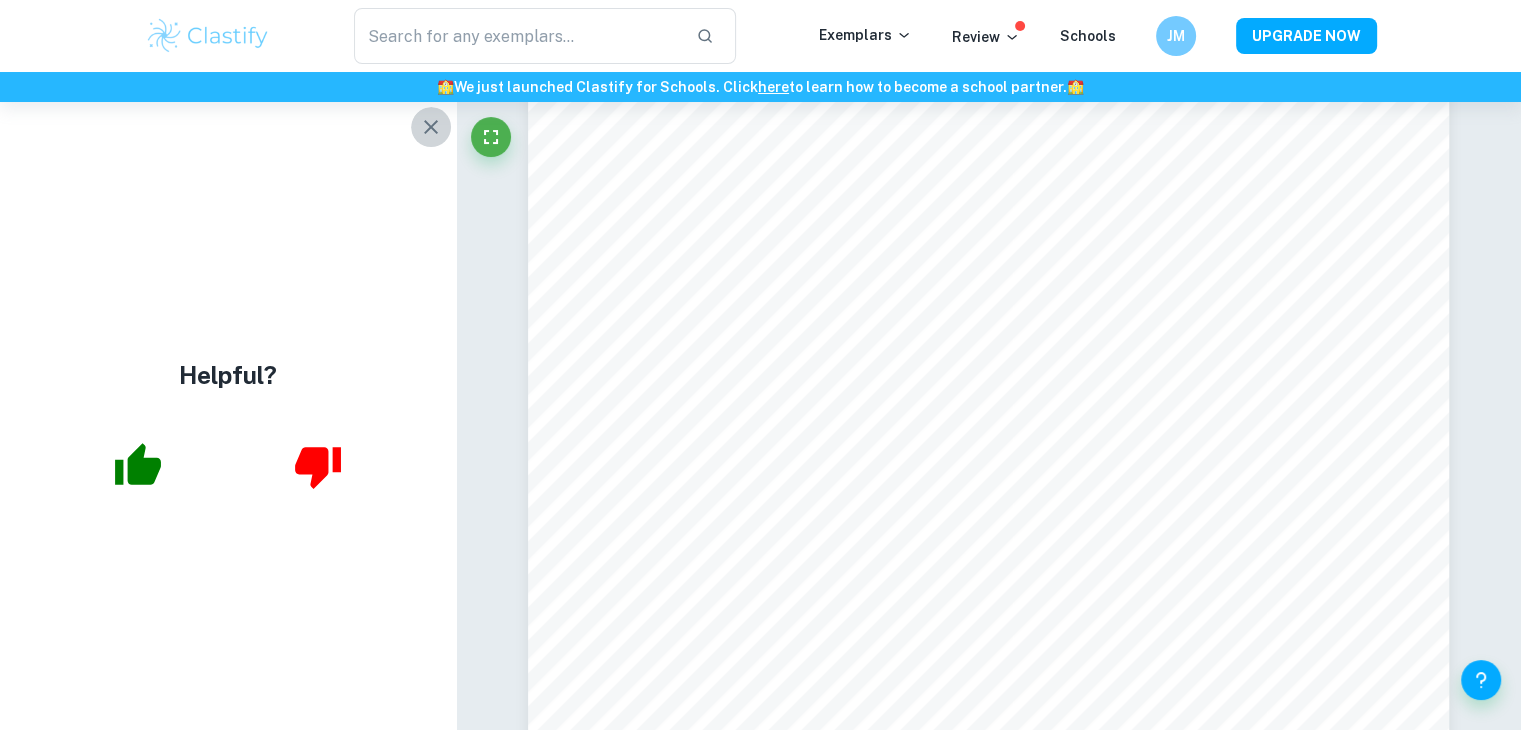 click 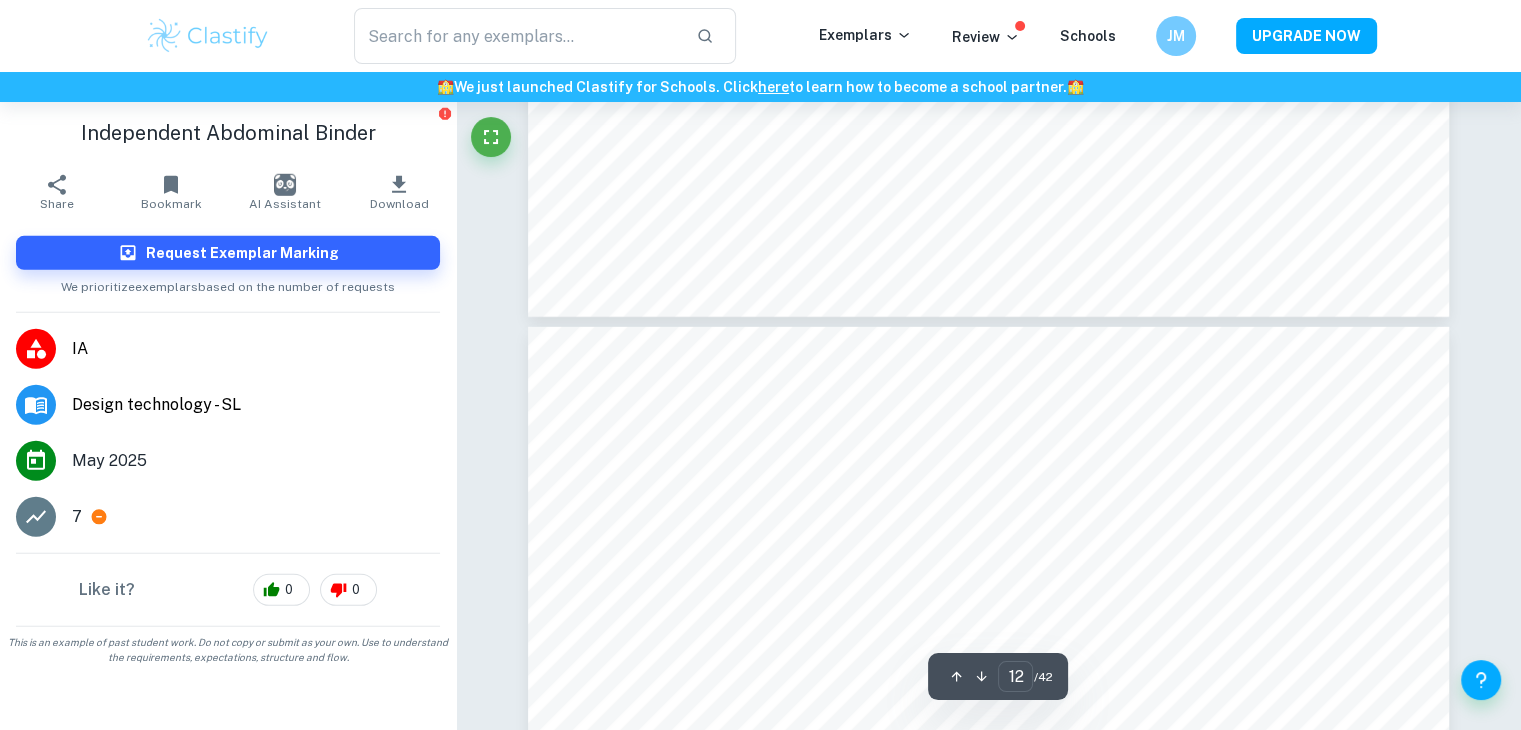 scroll, scrollTop: 13456, scrollLeft: 0, axis: vertical 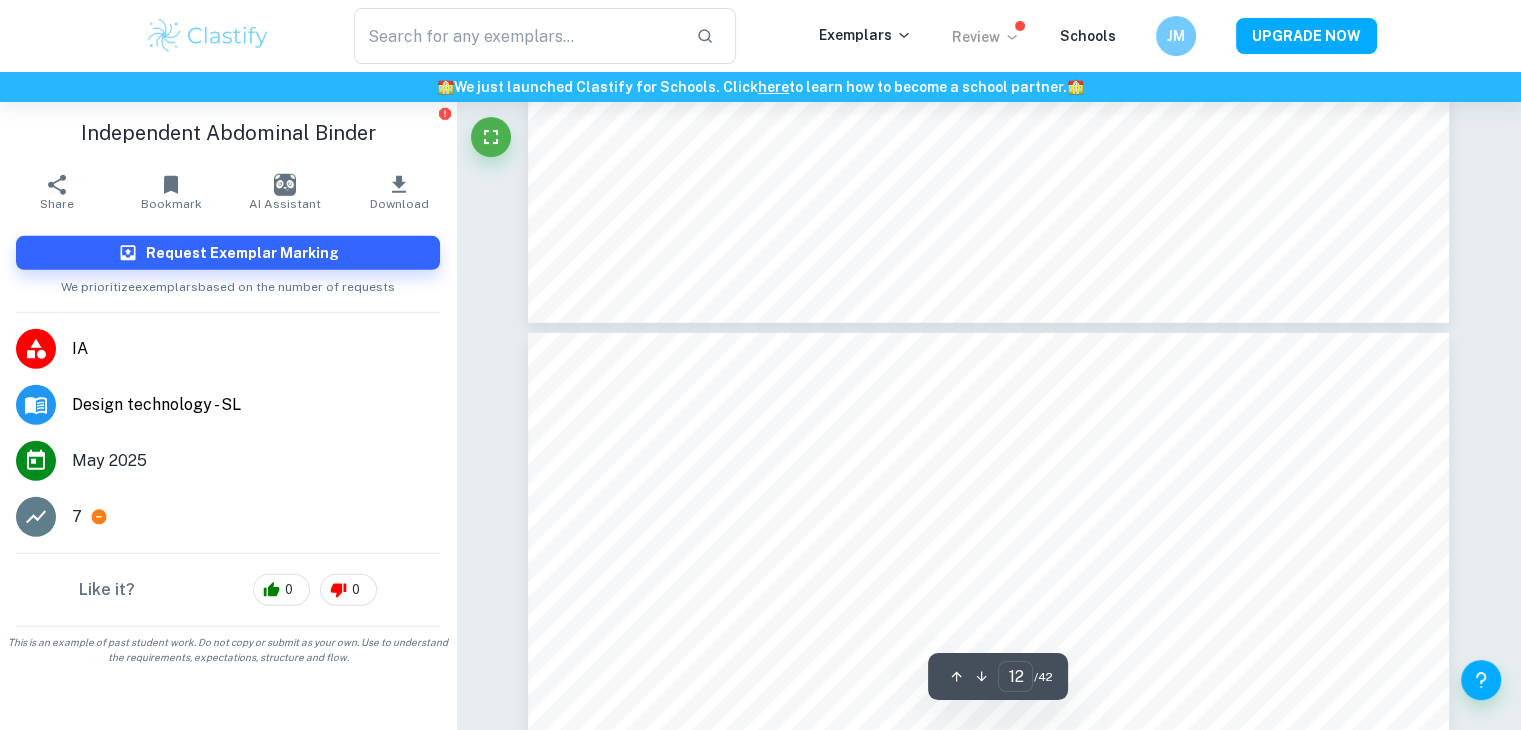 click on "Review" at bounding box center [986, 37] 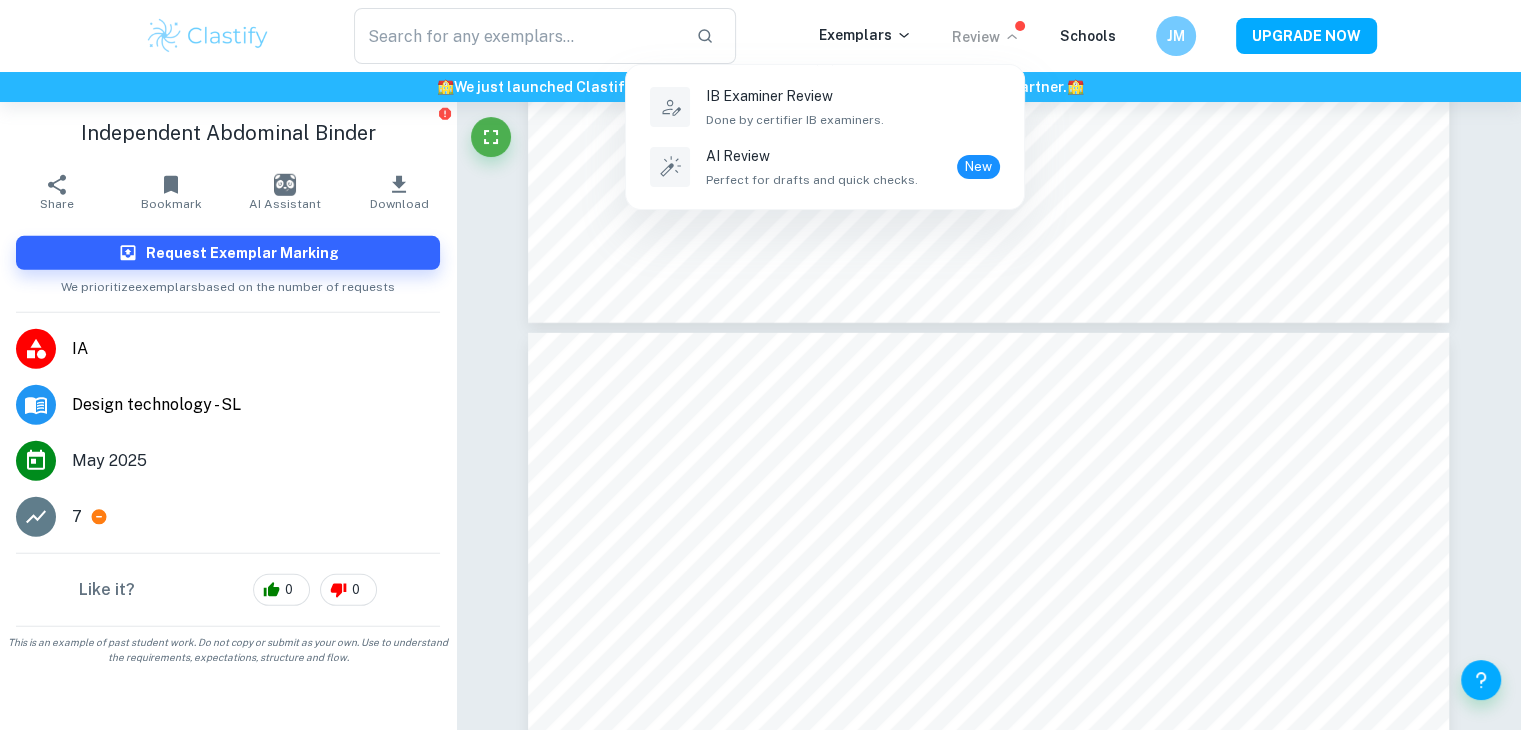 click at bounding box center [760, 365] 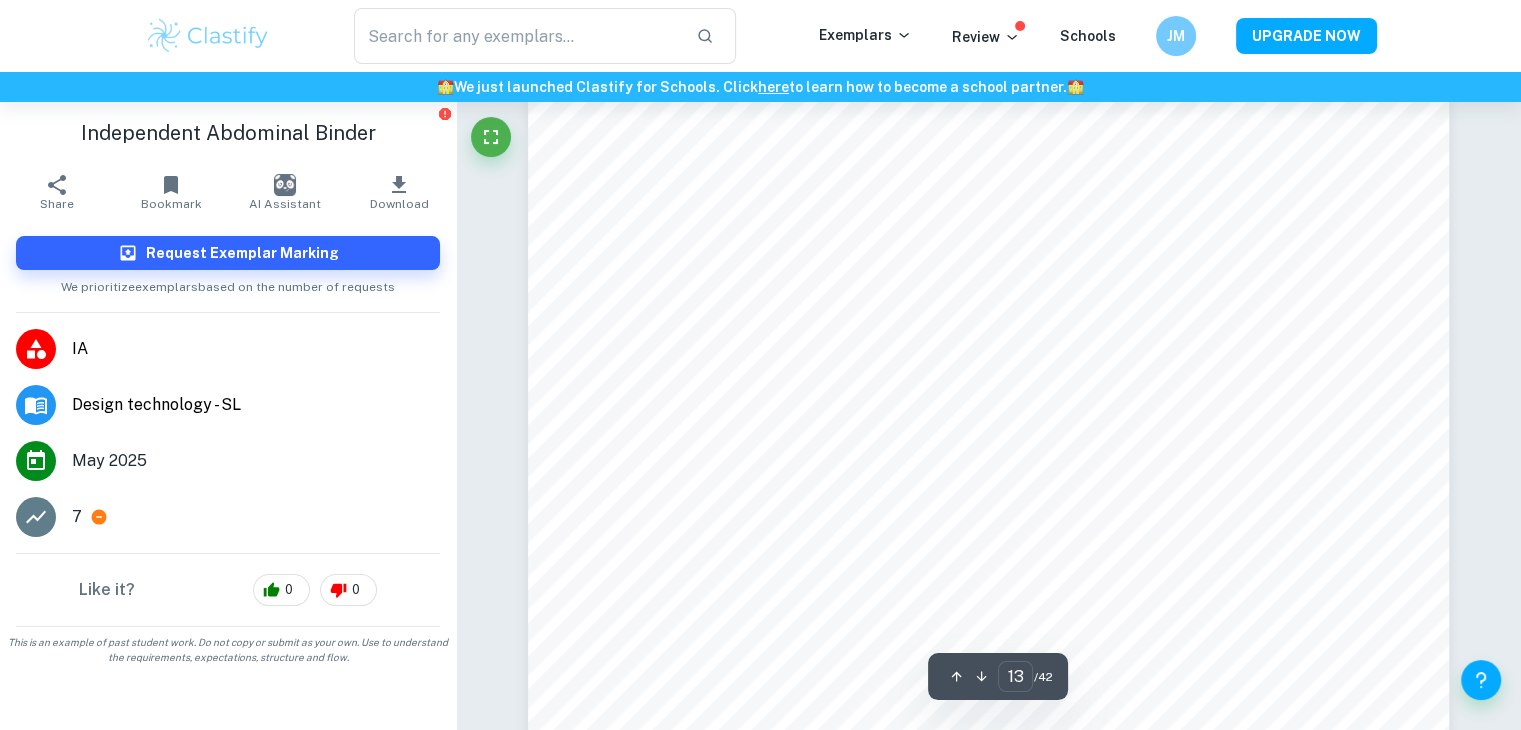 scroll, scrollTop: 15488, scrollLeft: 0, axis: vertical 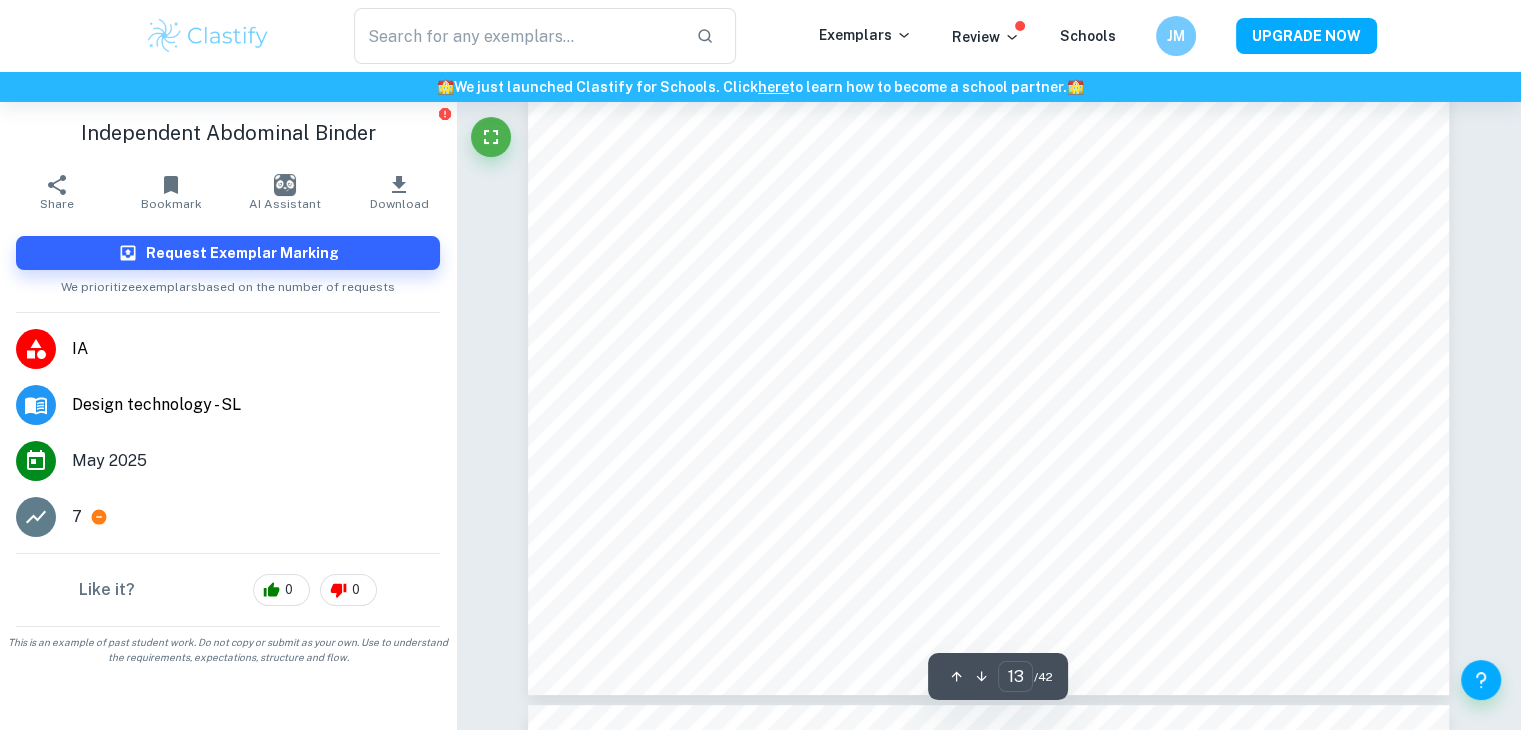 click 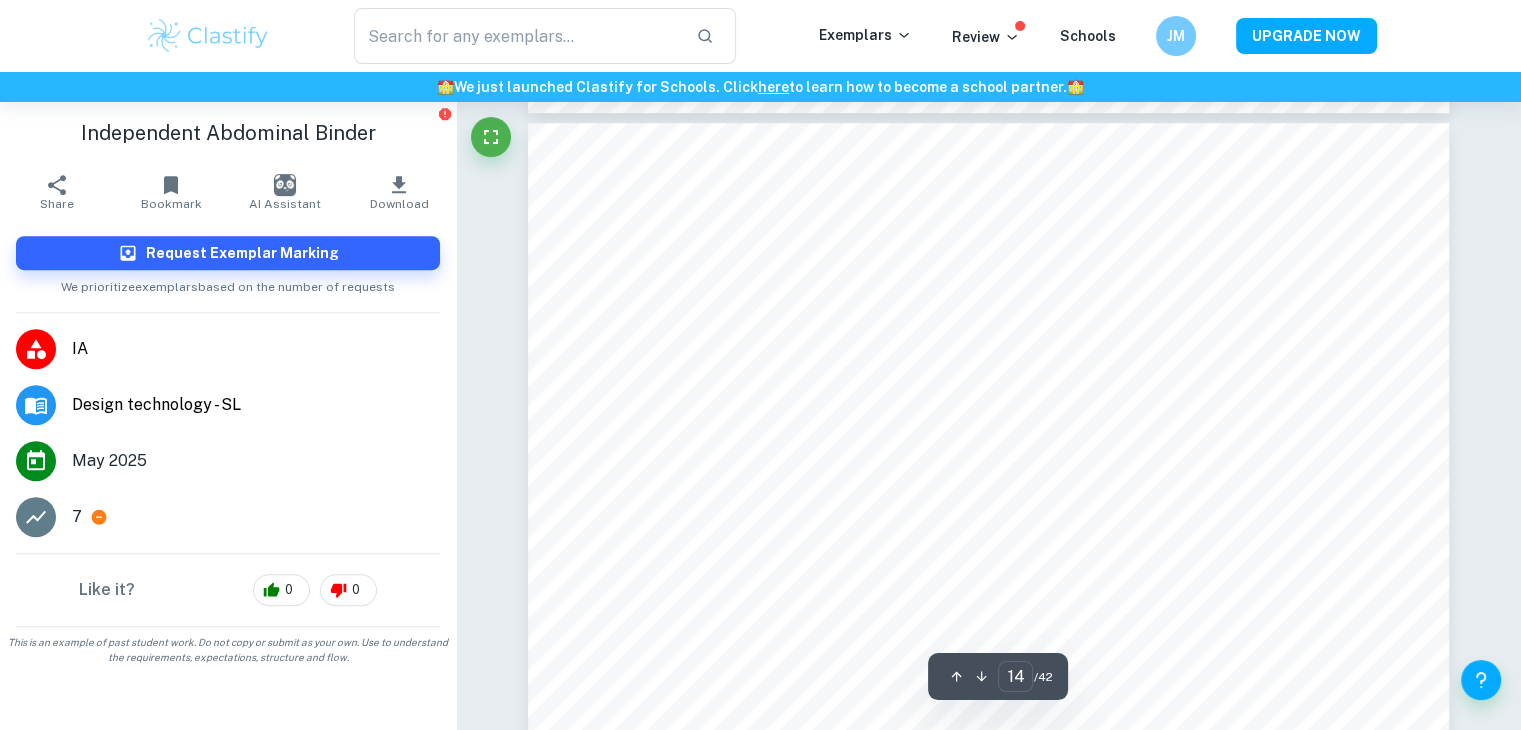 click 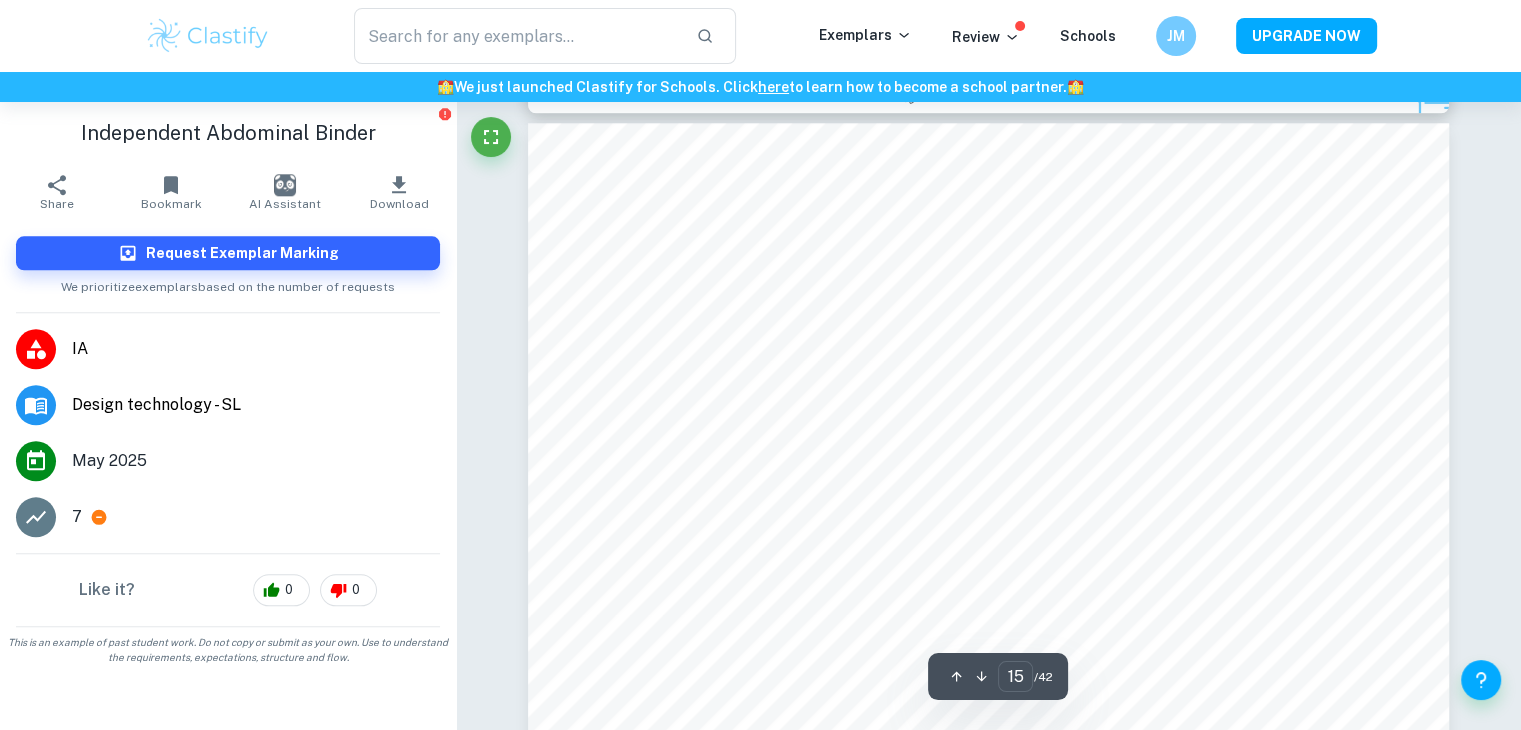 click 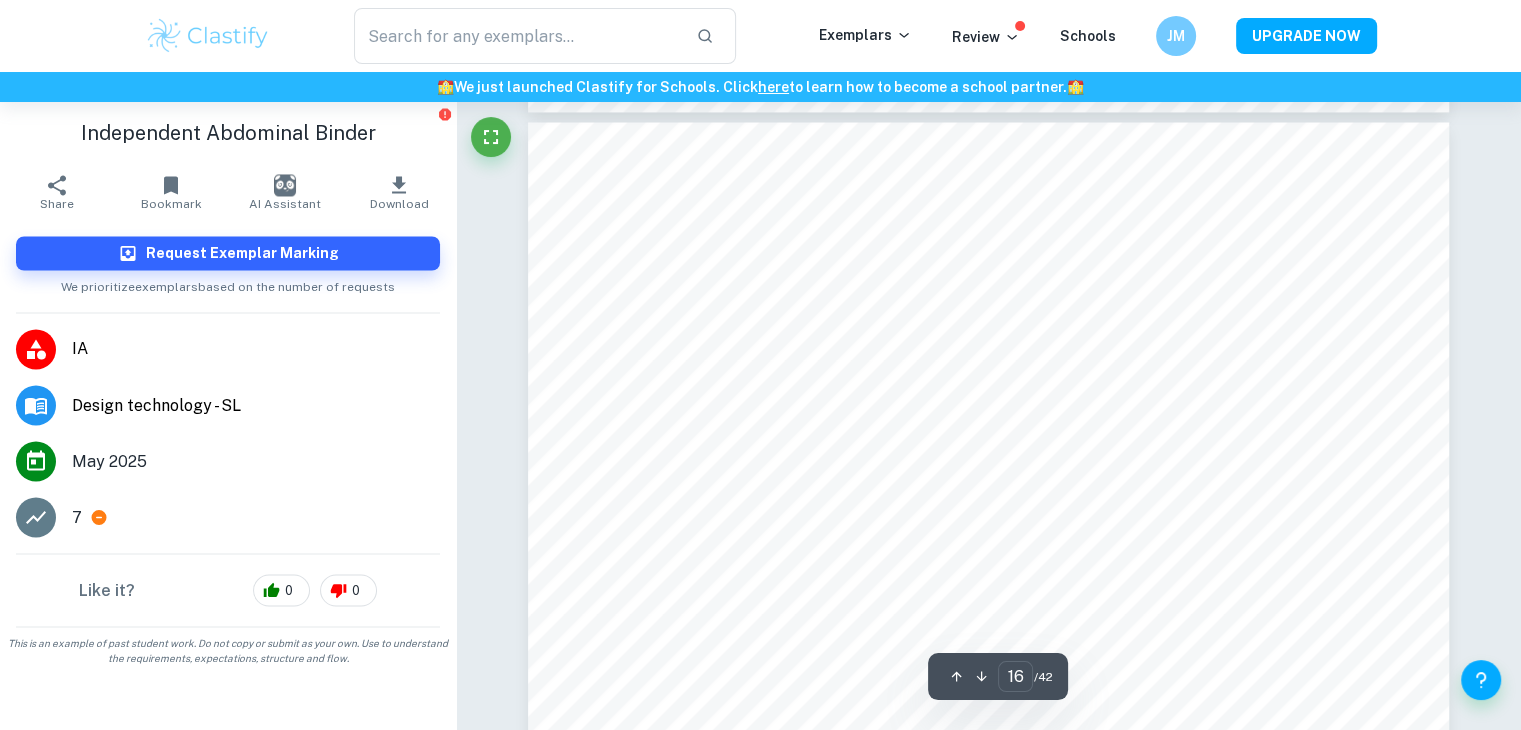 click 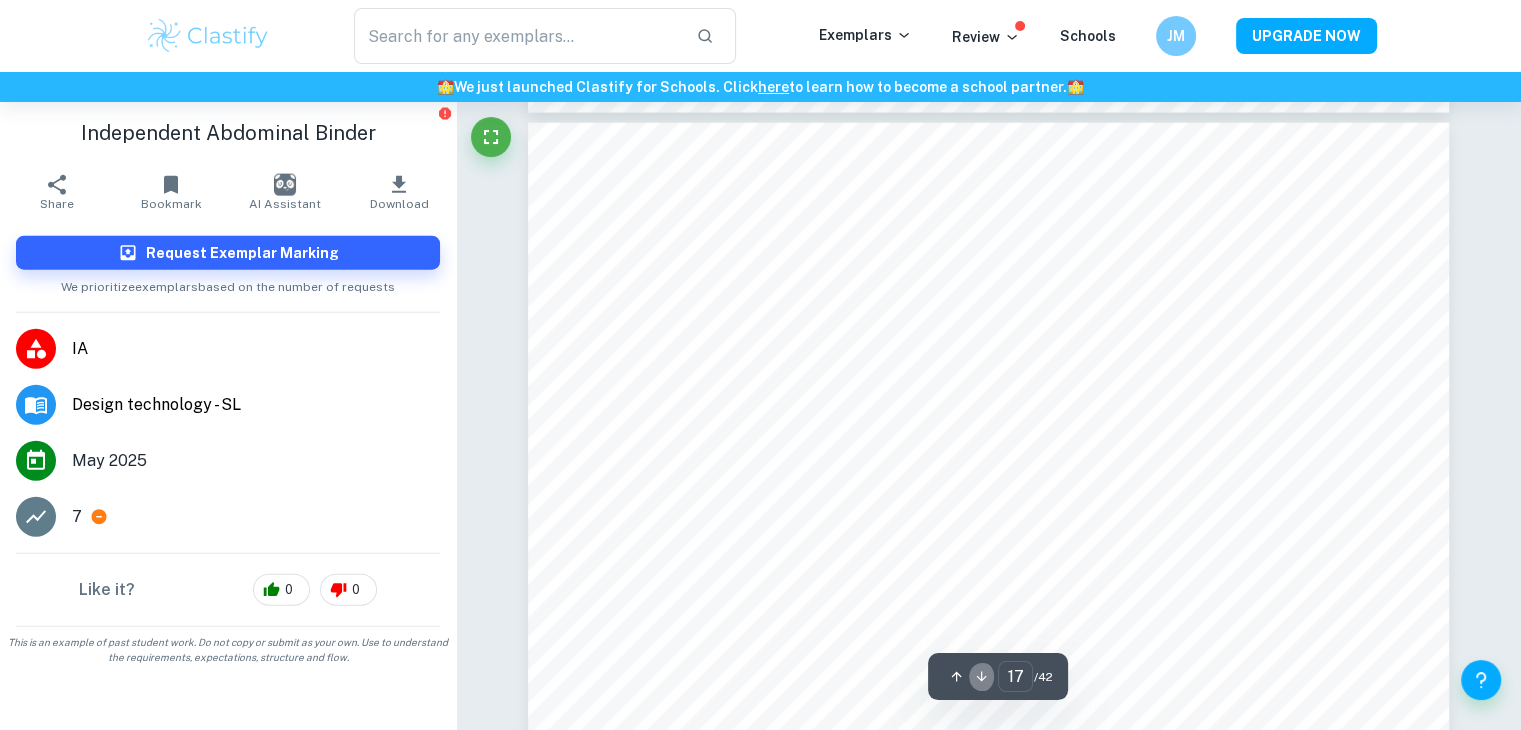 click 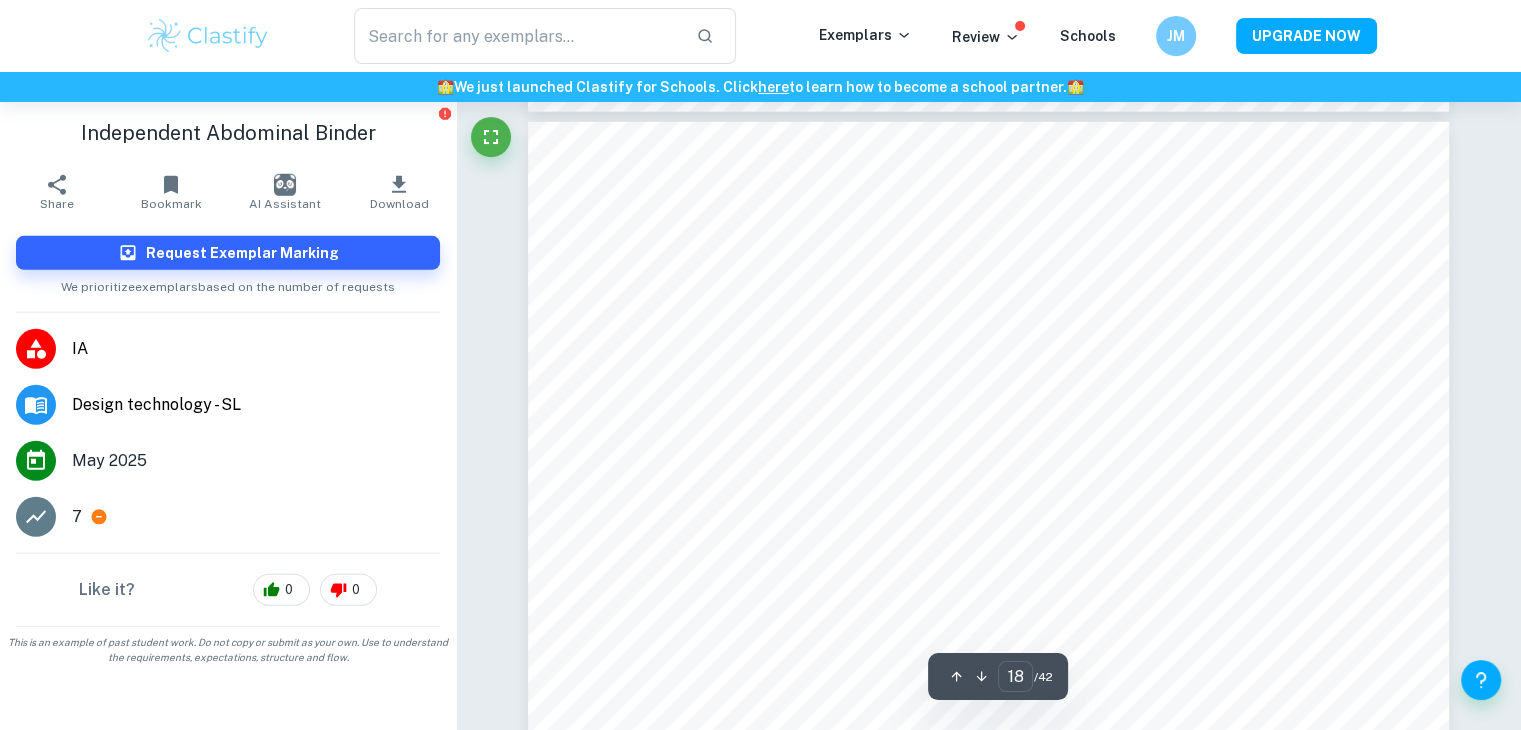 click 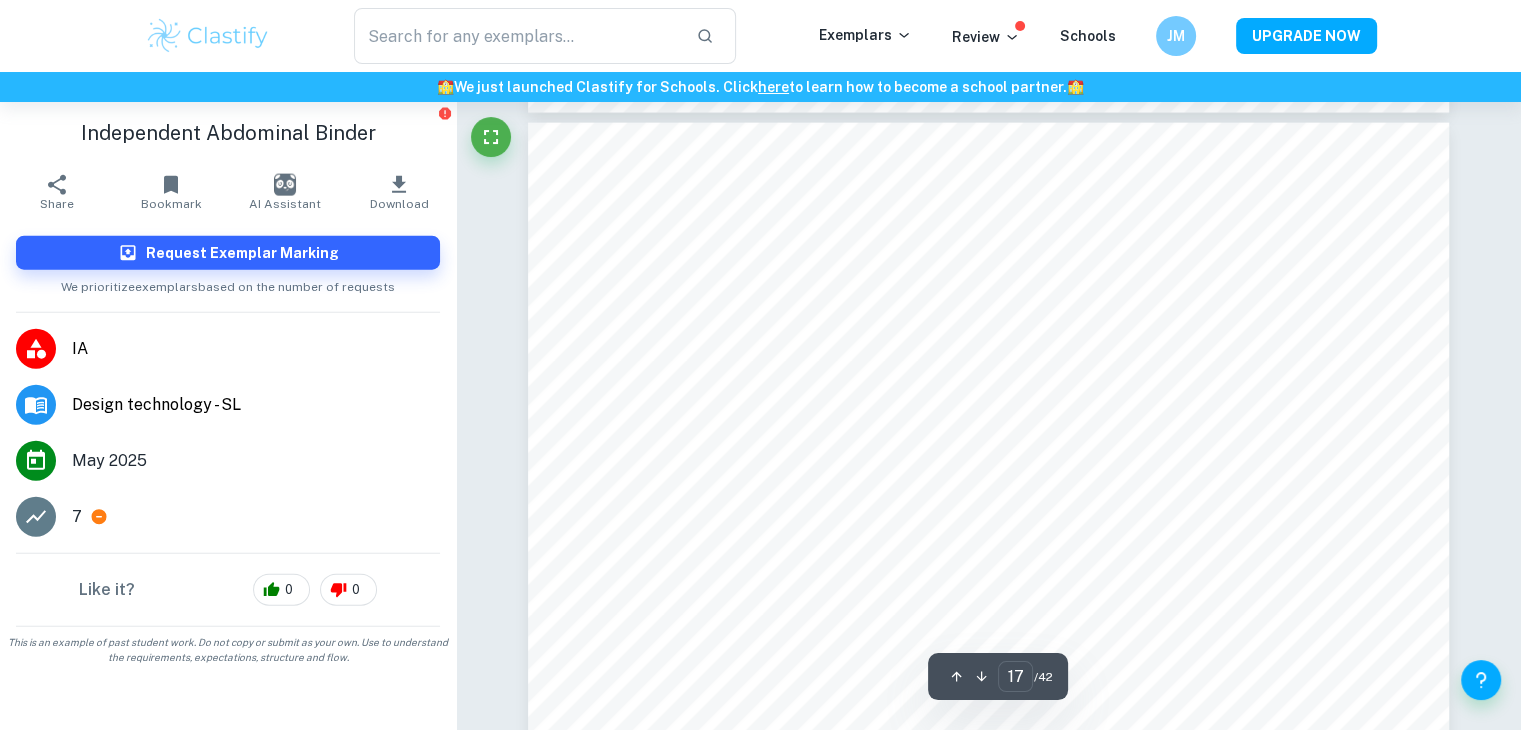 click 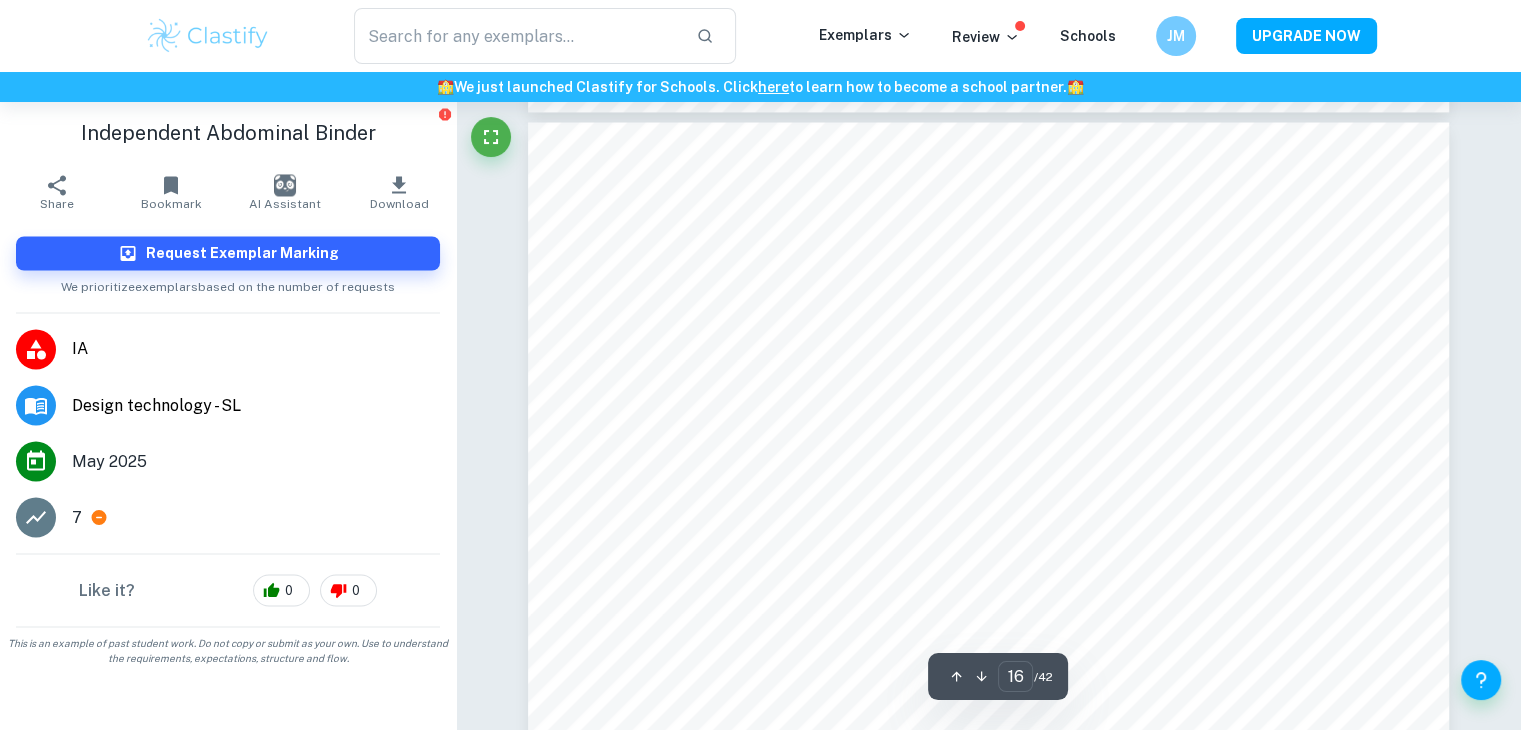 click 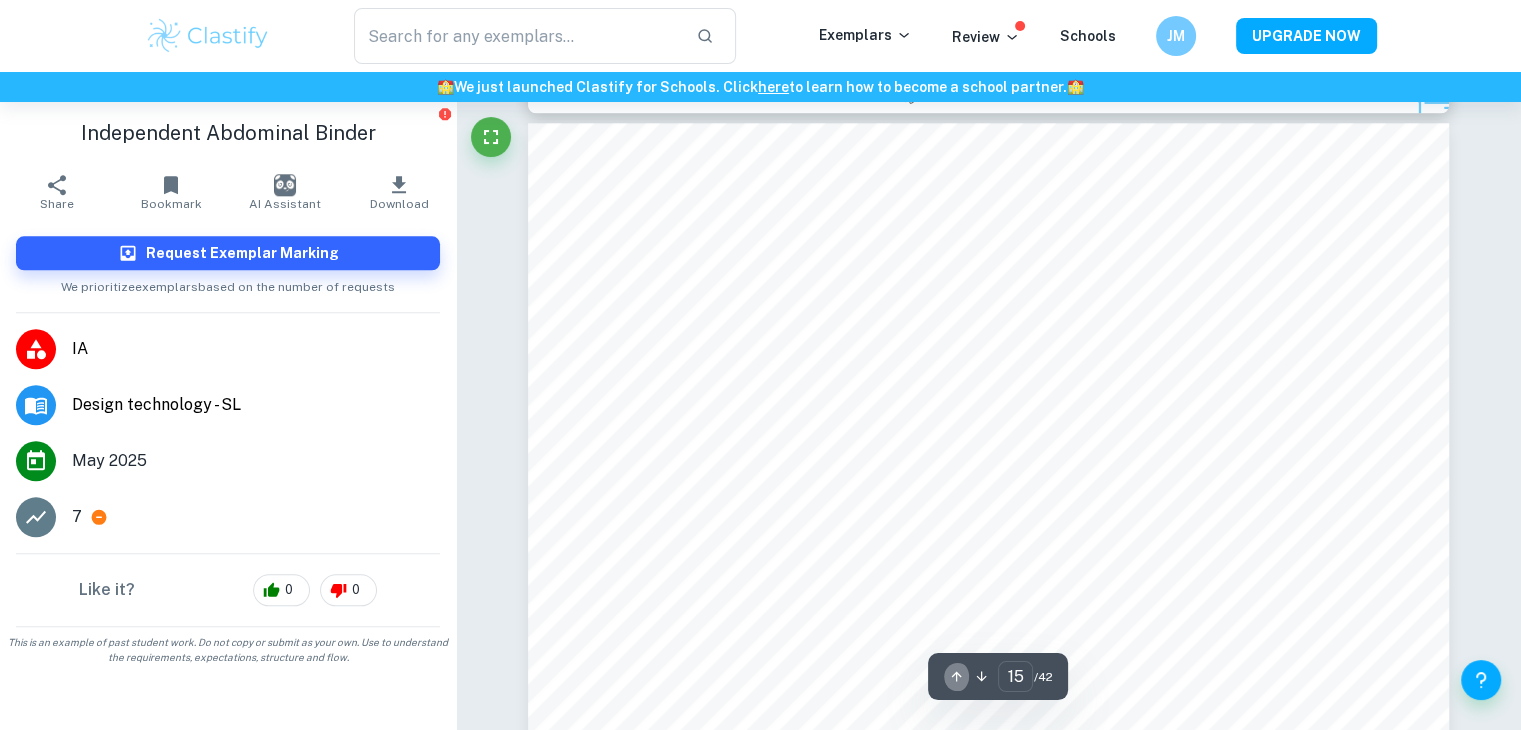 click 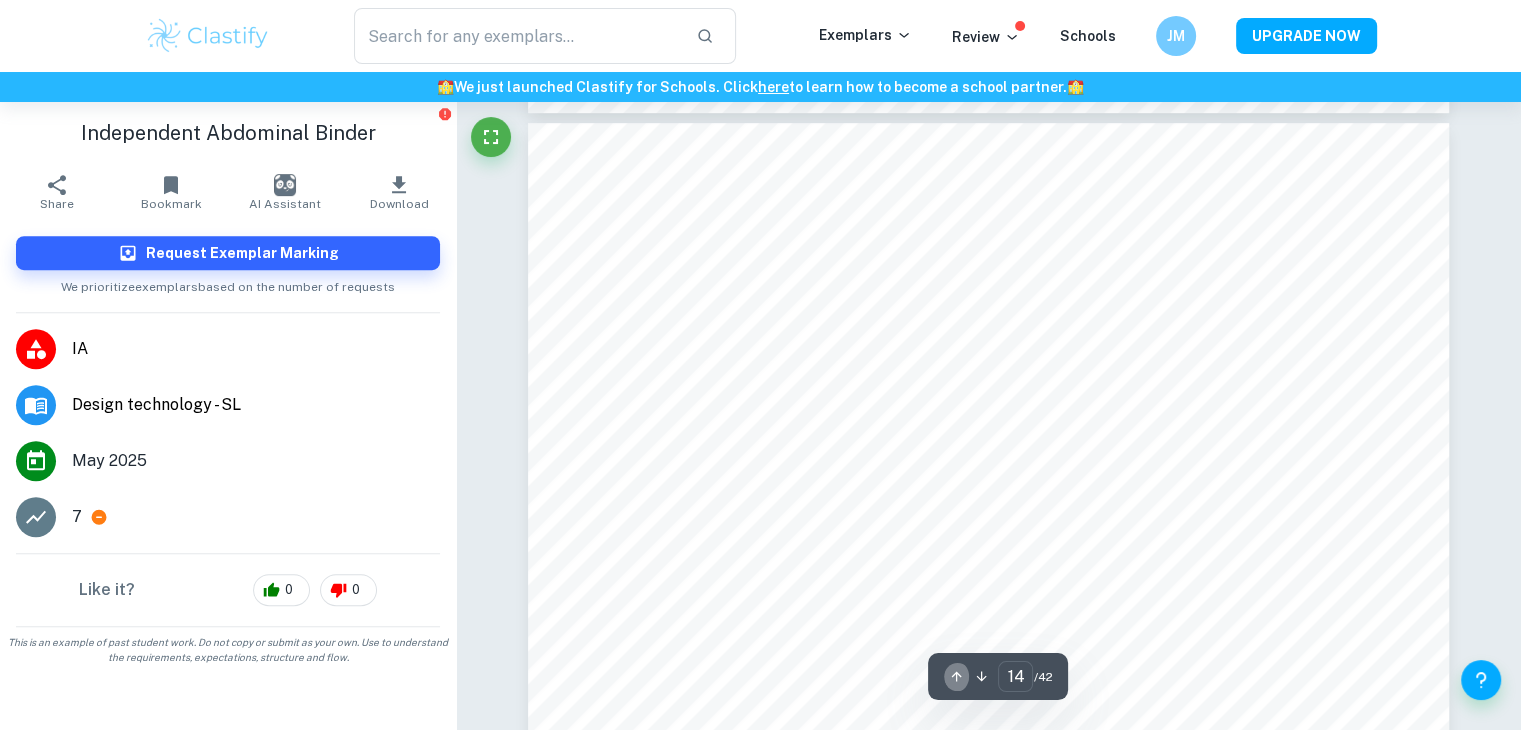 click 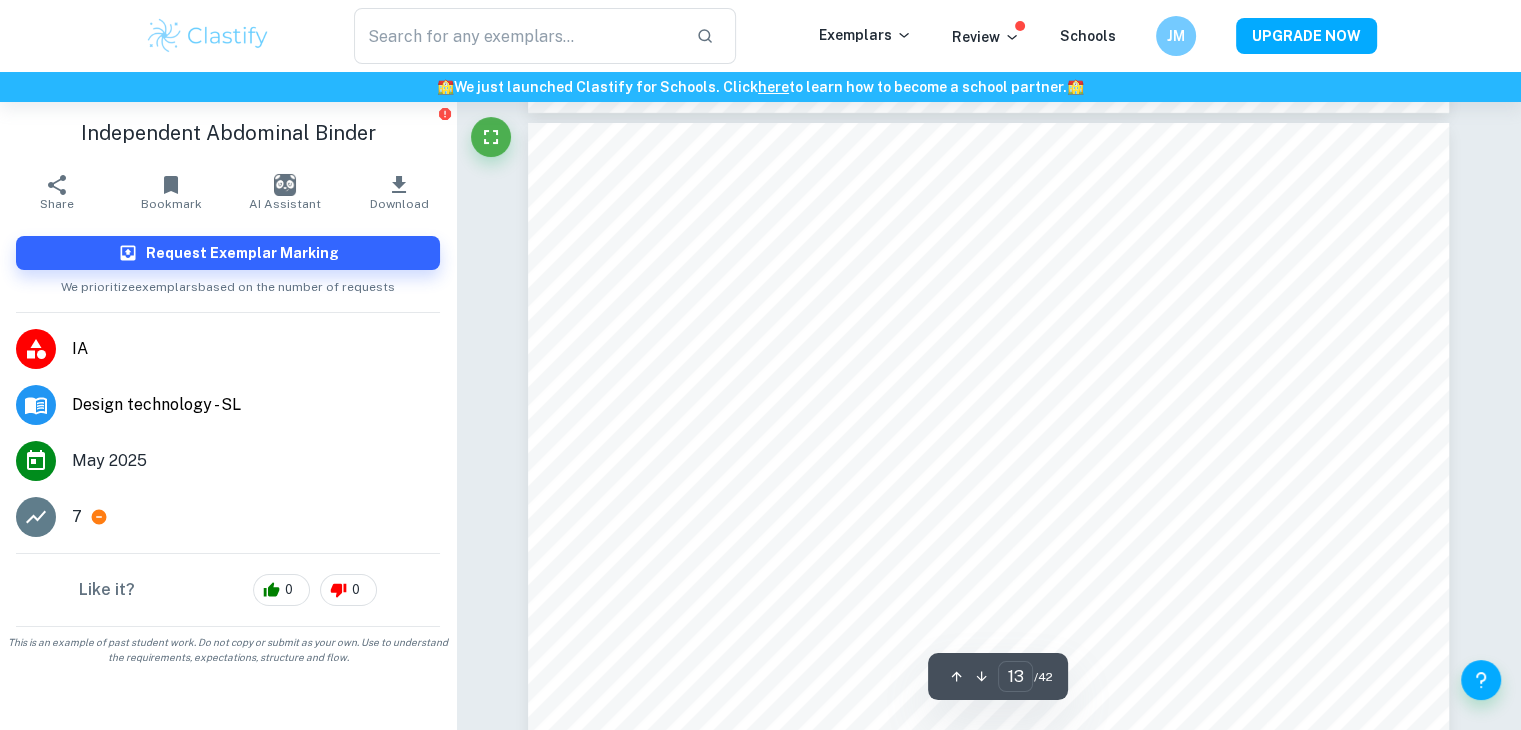 click 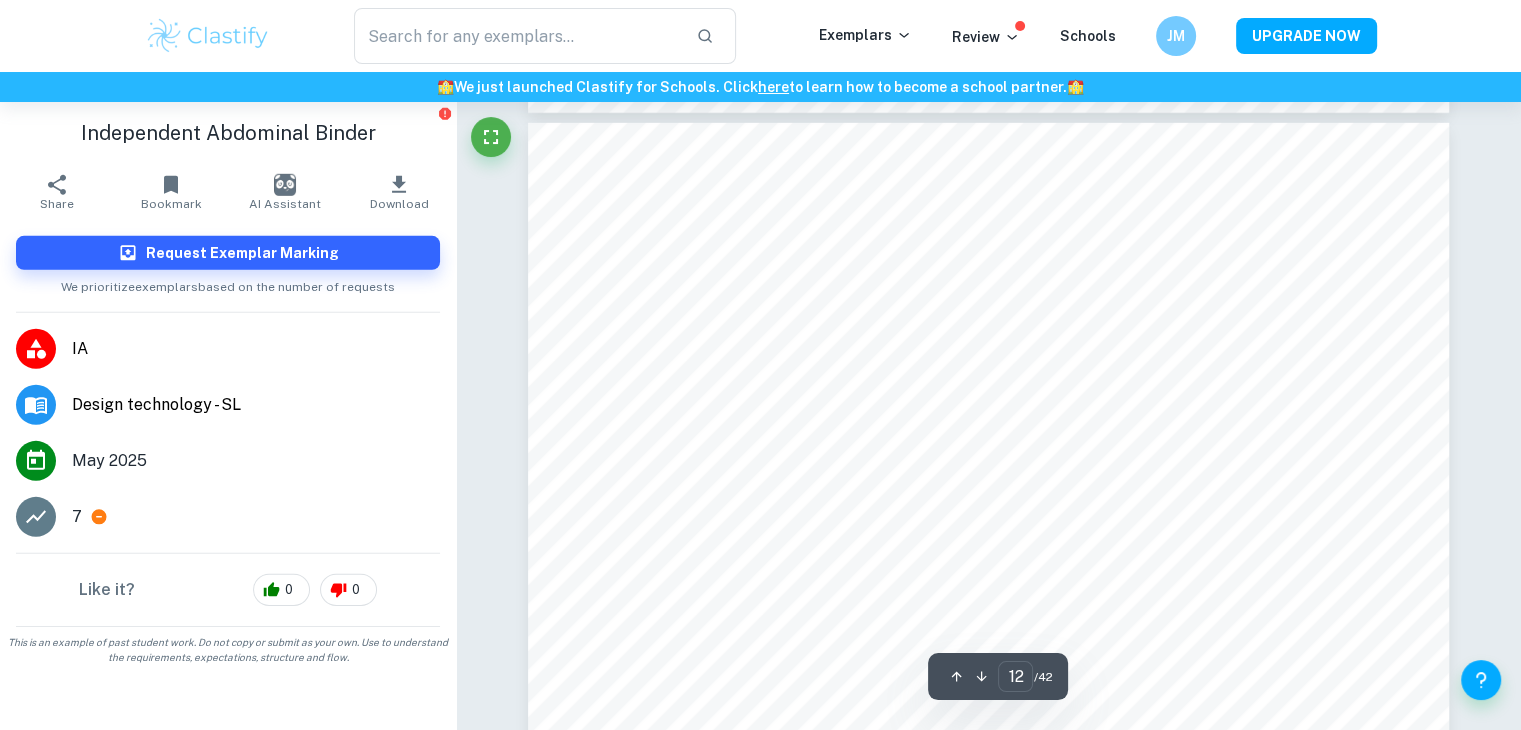 click 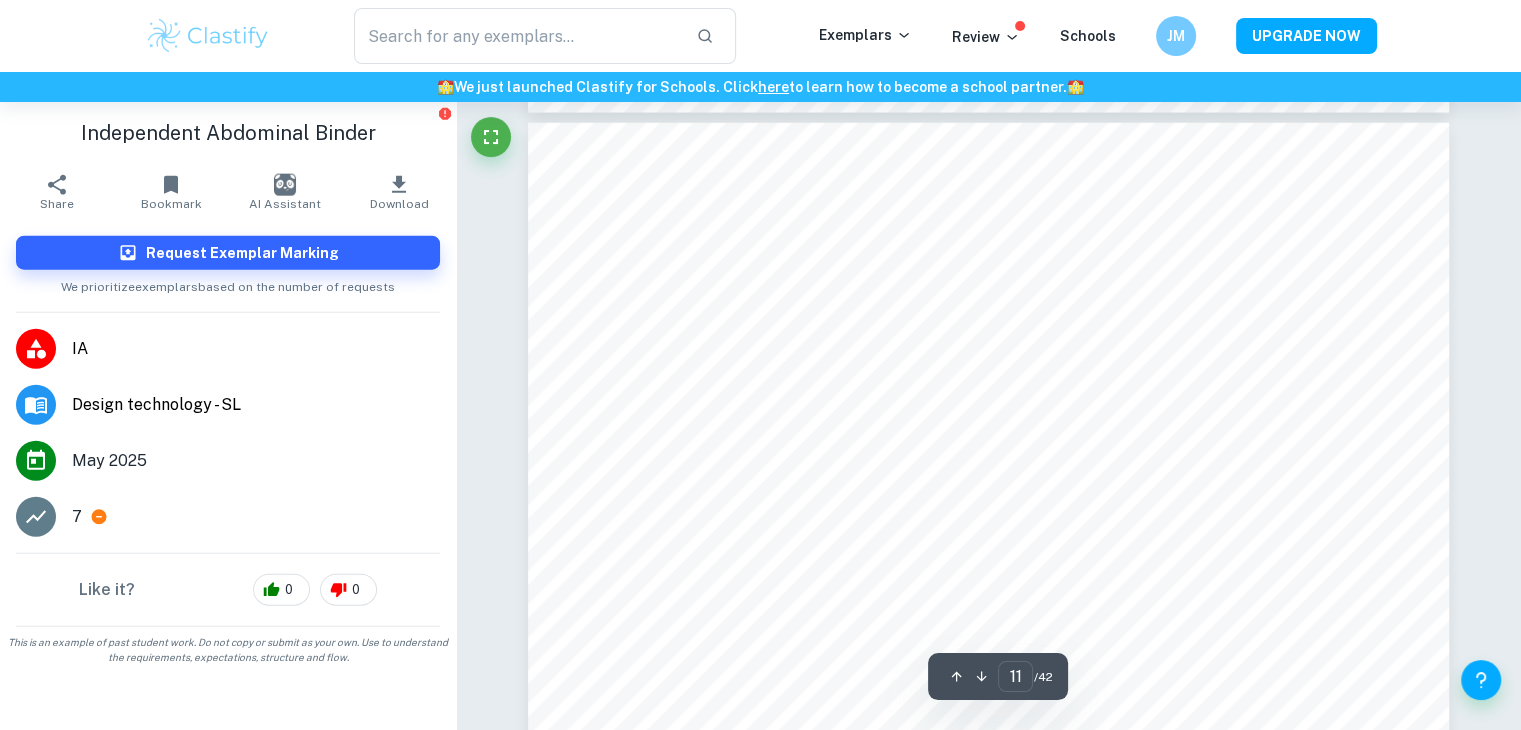 click 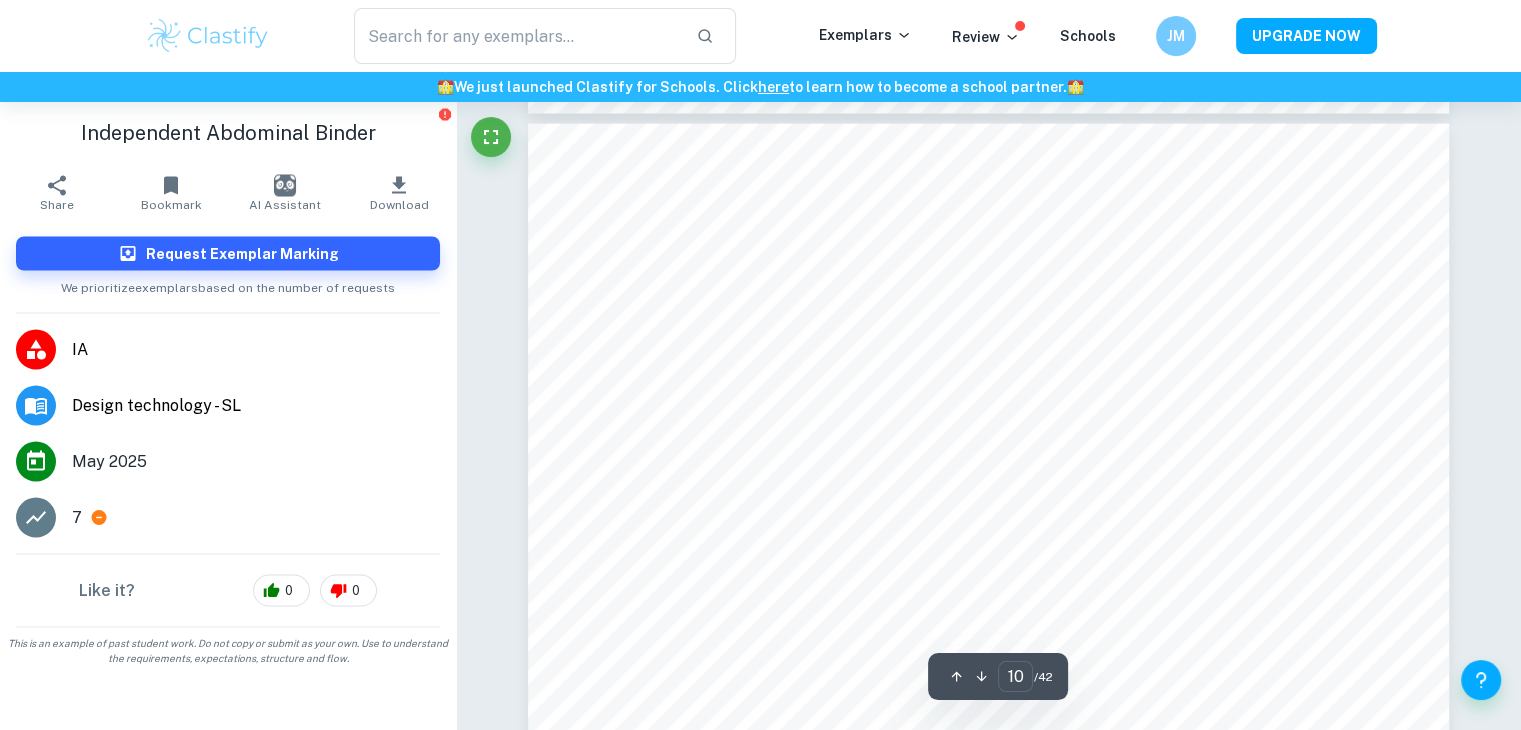 click 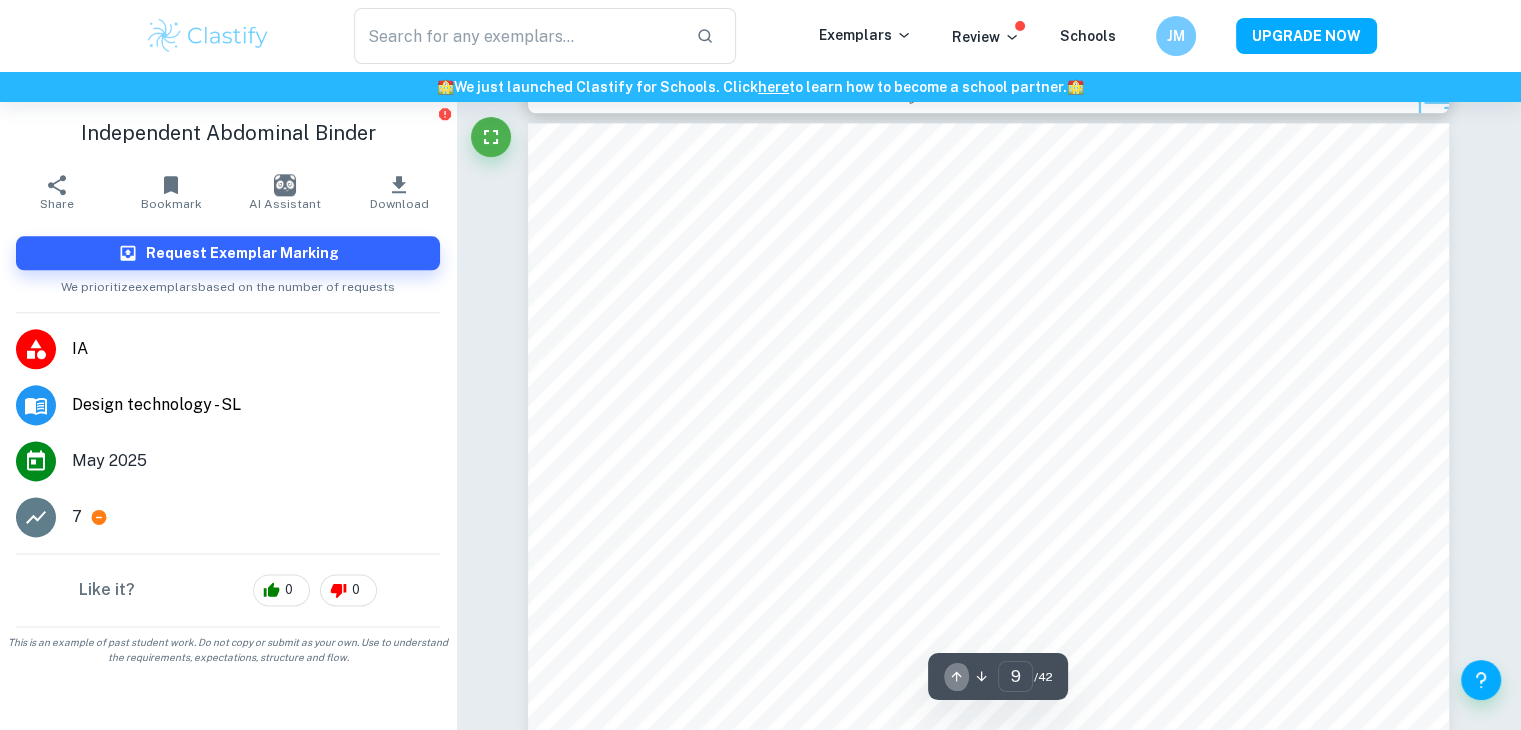 click 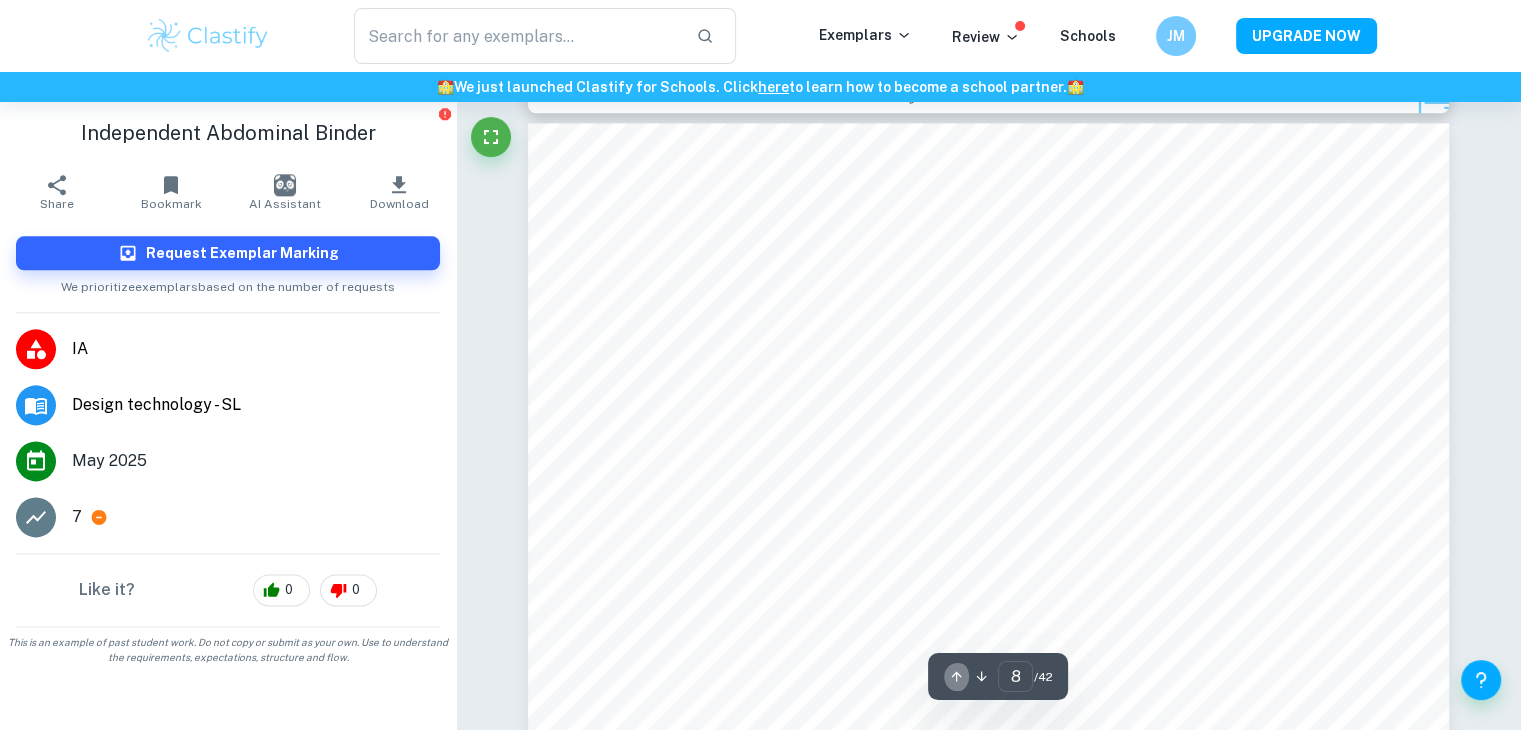 scroll, scrollTop: 8710, scrollLeft: 0, axis: vertical 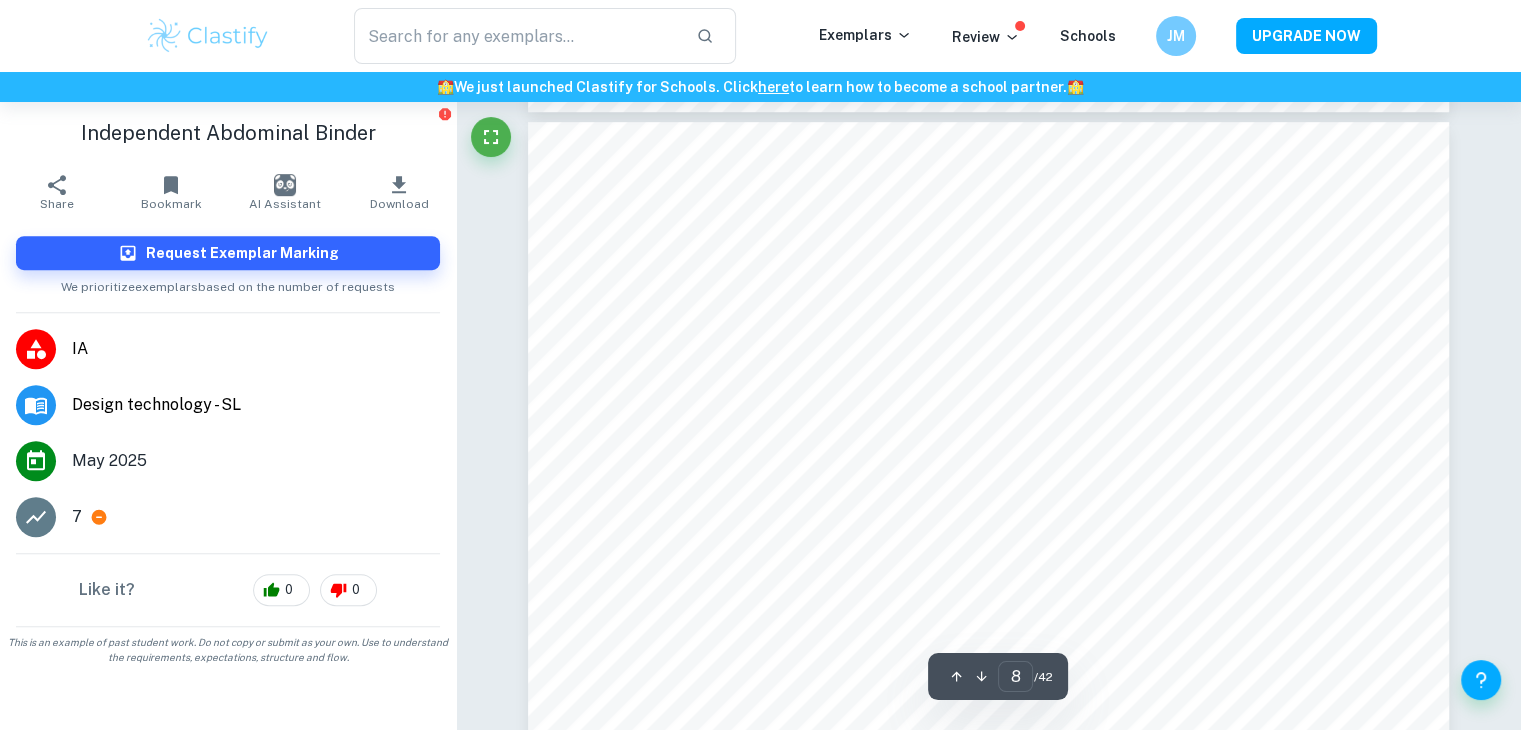 click at bounding box center (981, 676) 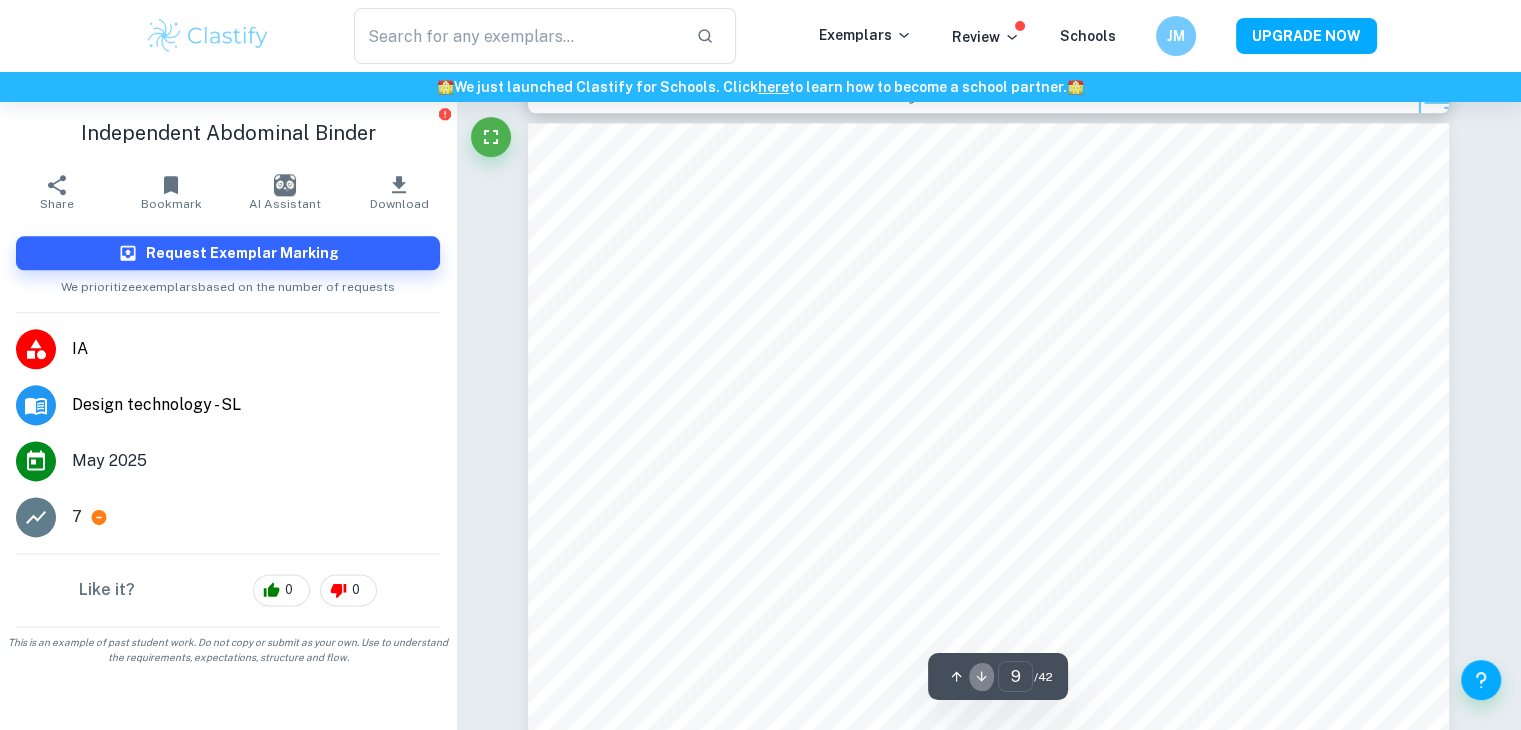 click at bounding box center (981, 676) 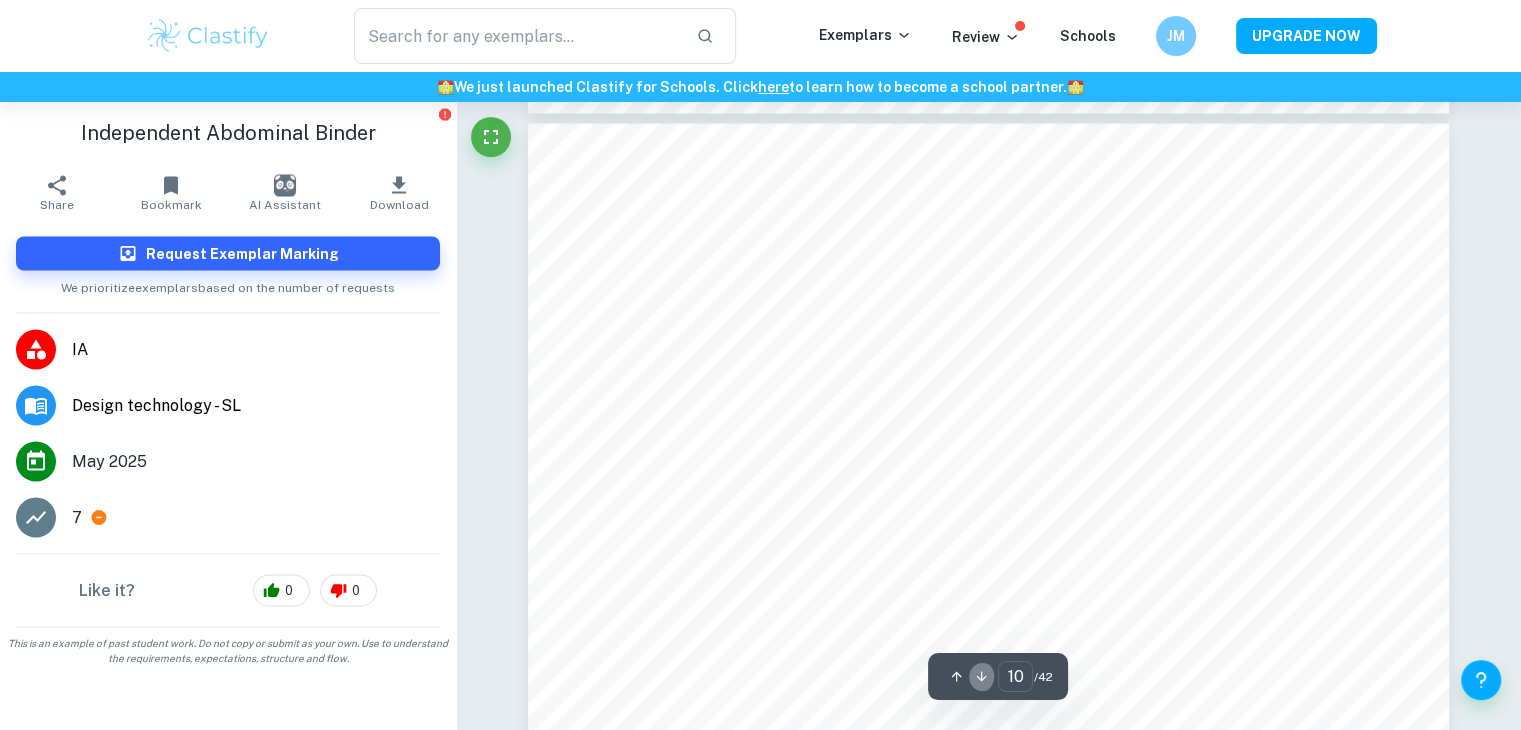 click at bounding box center (981, 676) 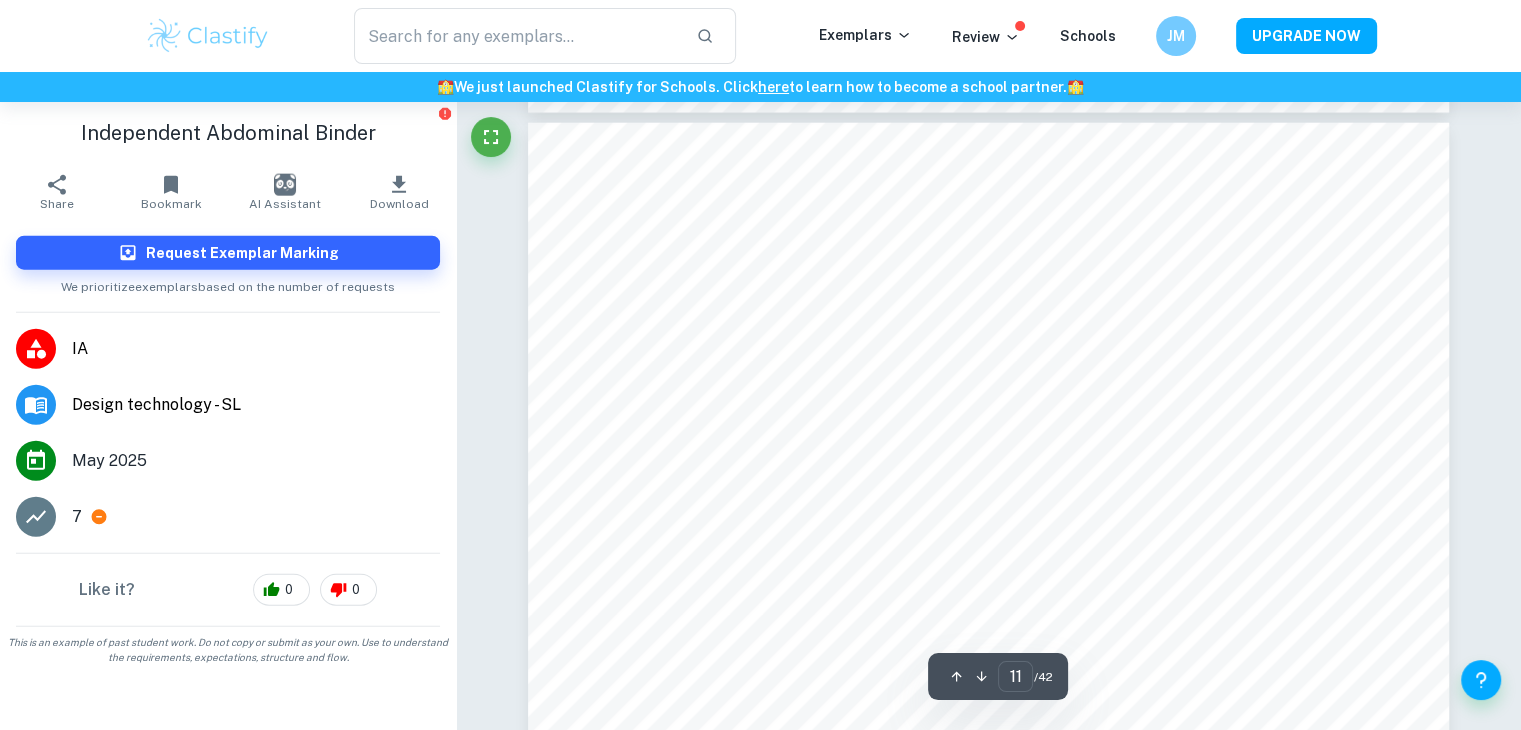 click at bounding box center [981, 676] 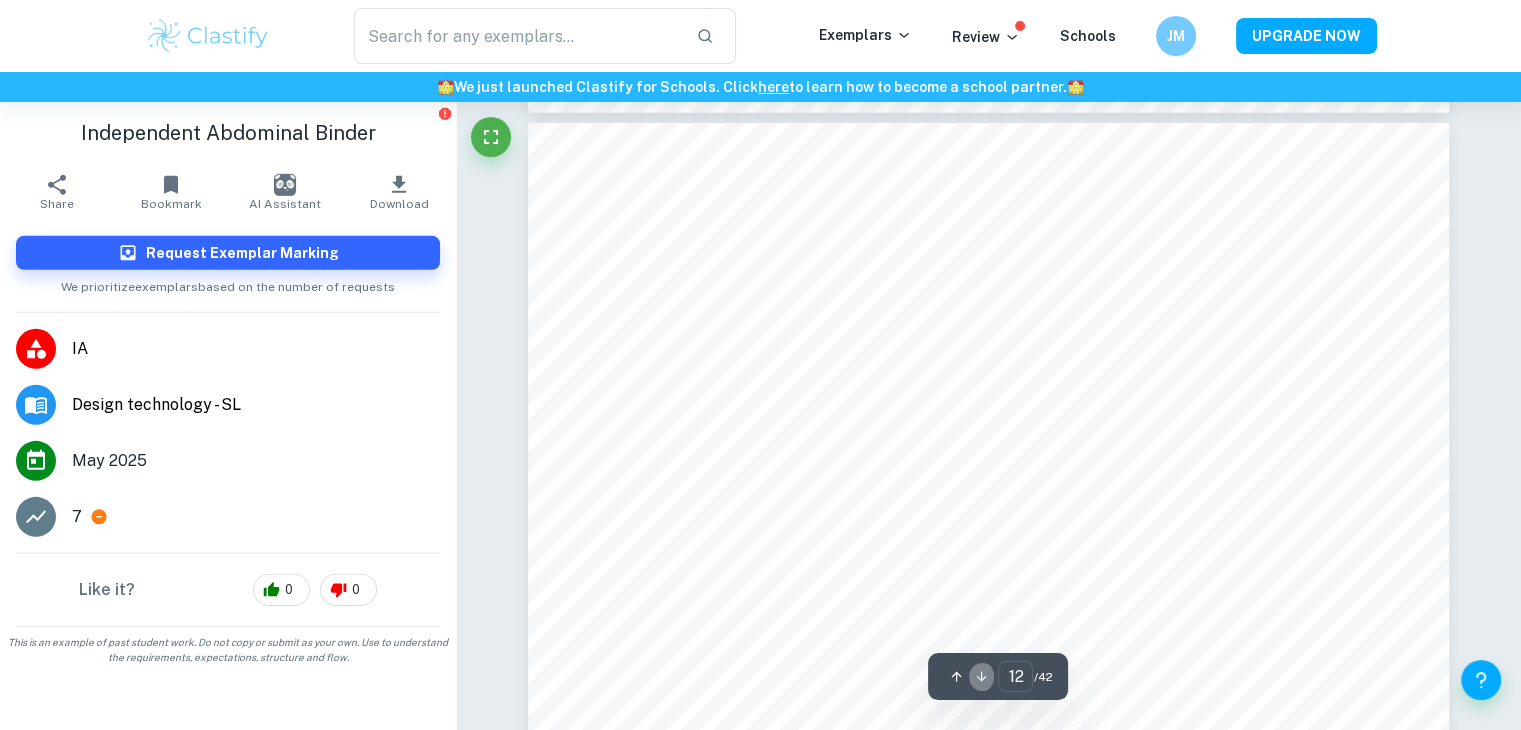 click at bounding box center [981, 676] 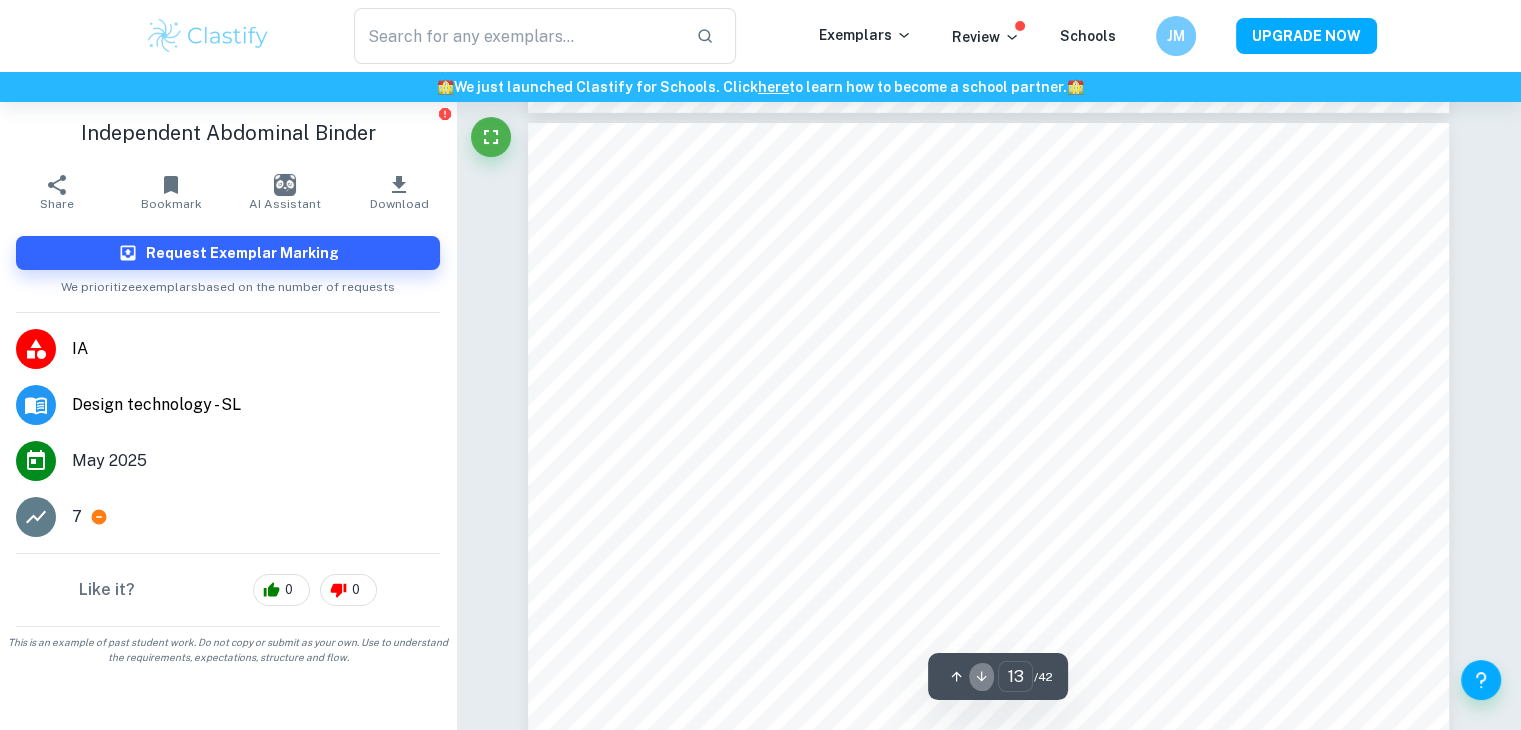 click at bounding box center (981, 676) 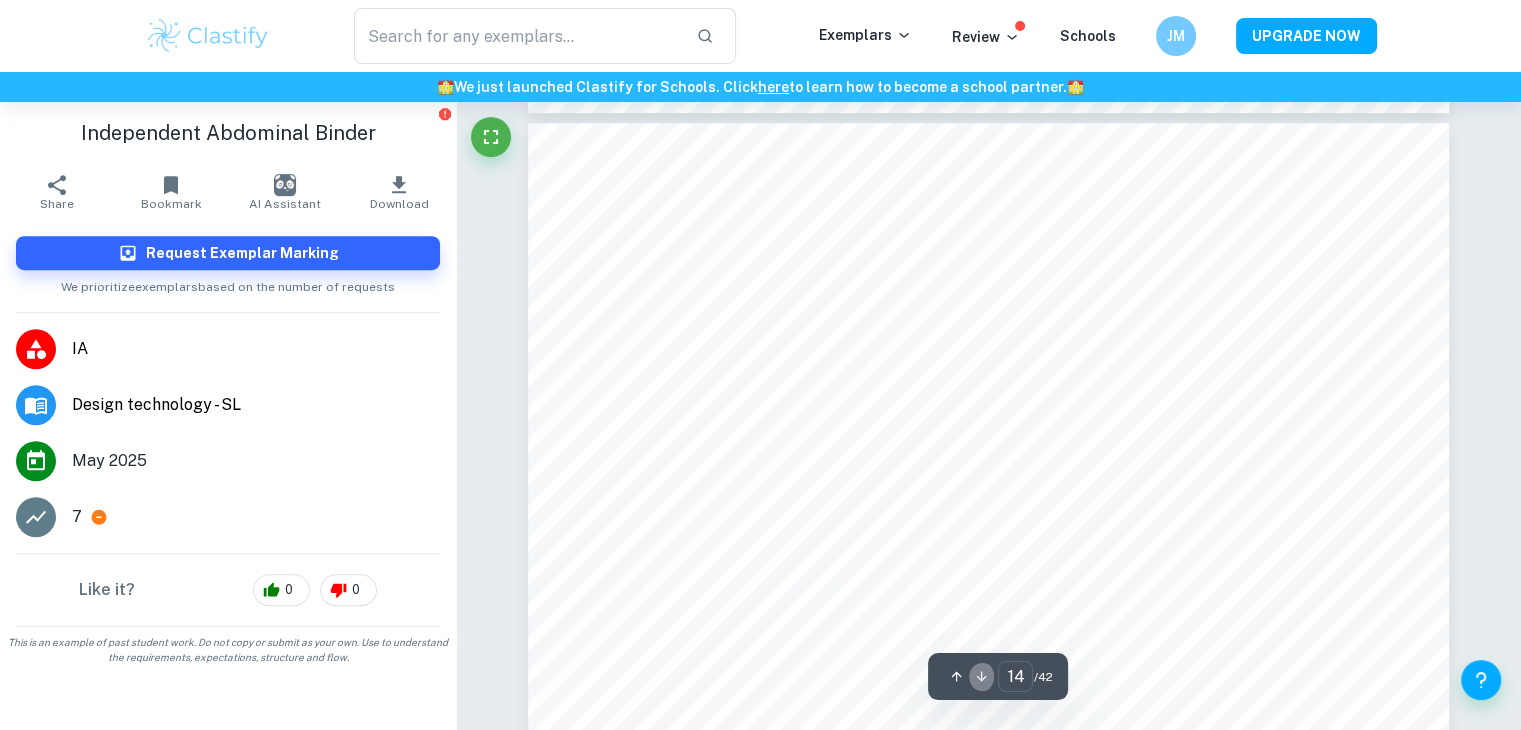 click at bounding box center (981, 676) 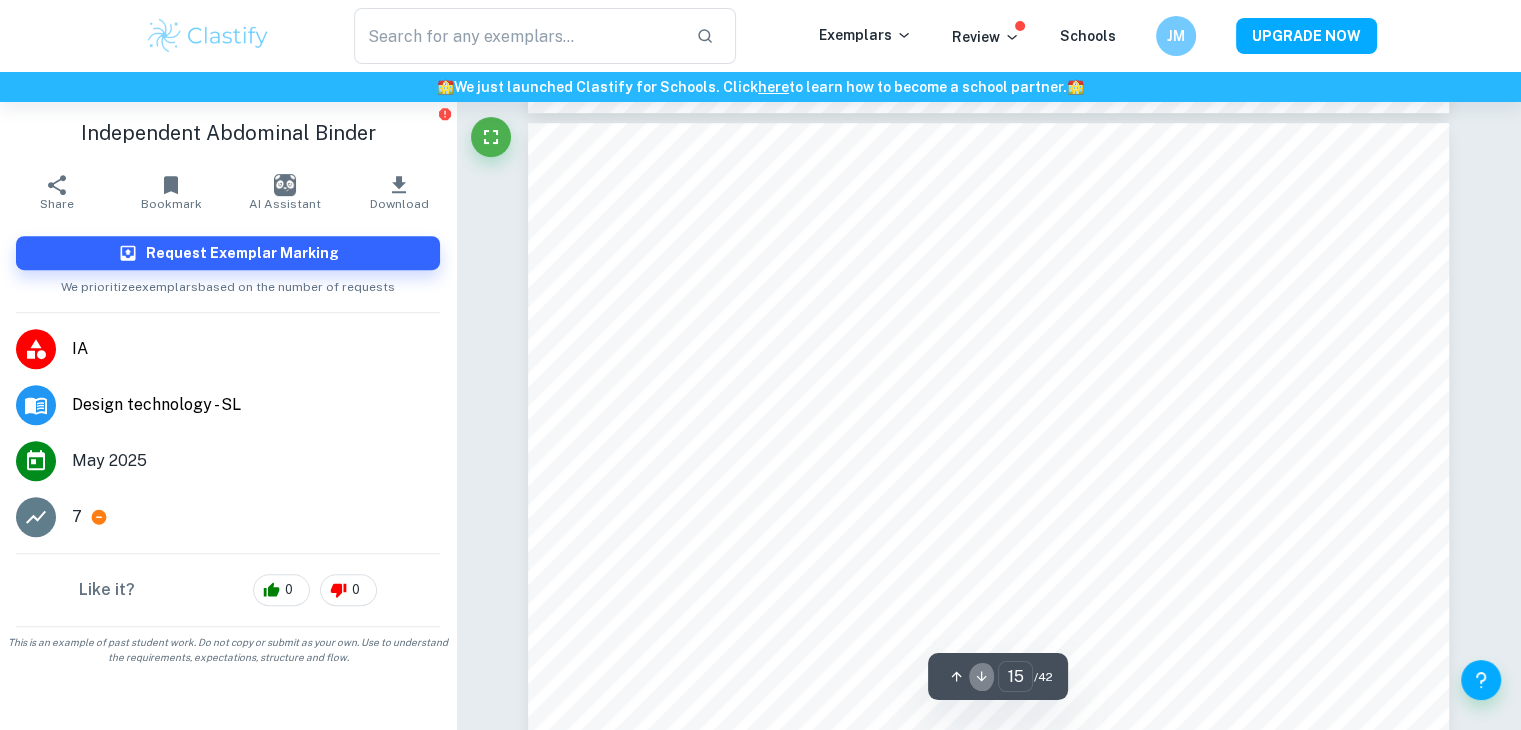 scroll, scrollTop: 17420, scrollLeft: 0, axis: vertical 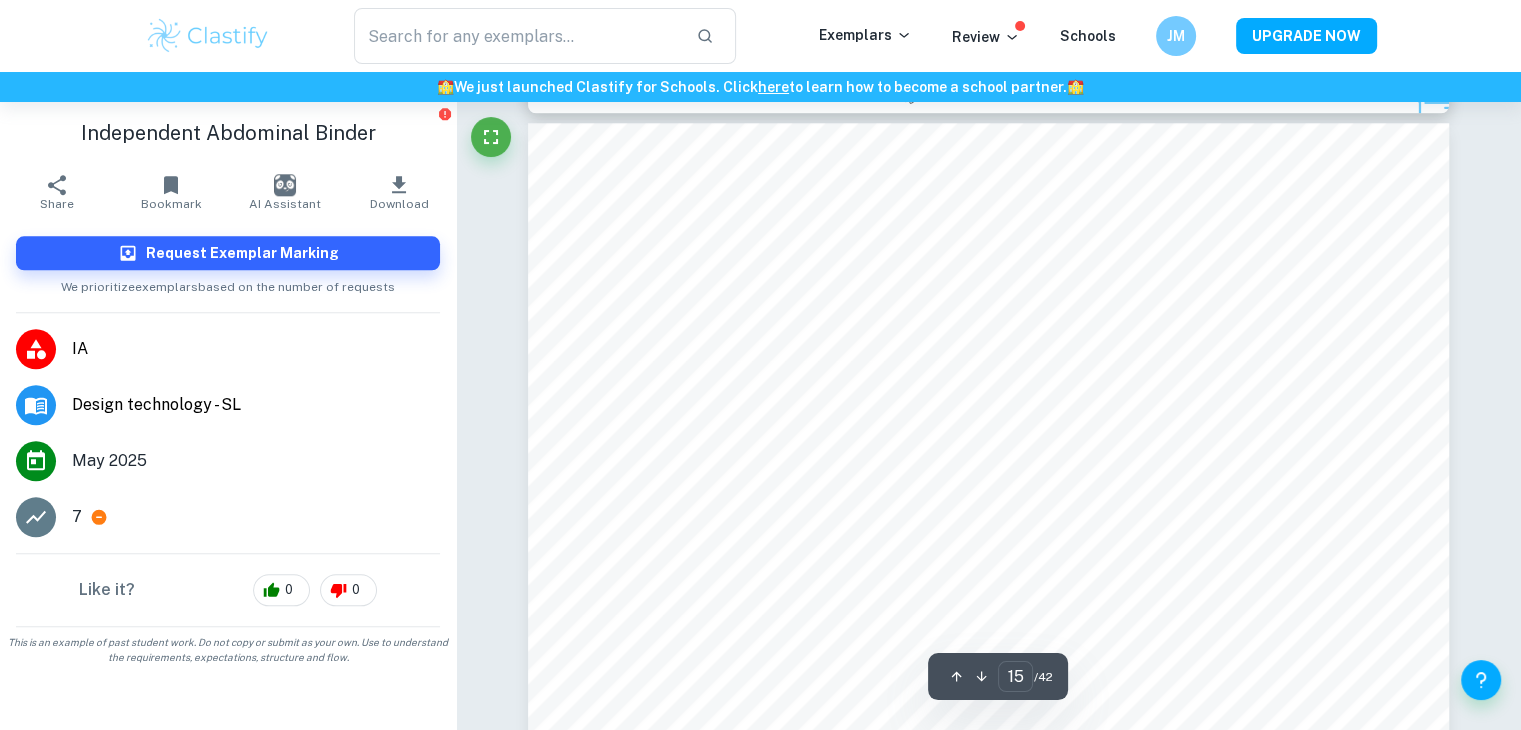 click 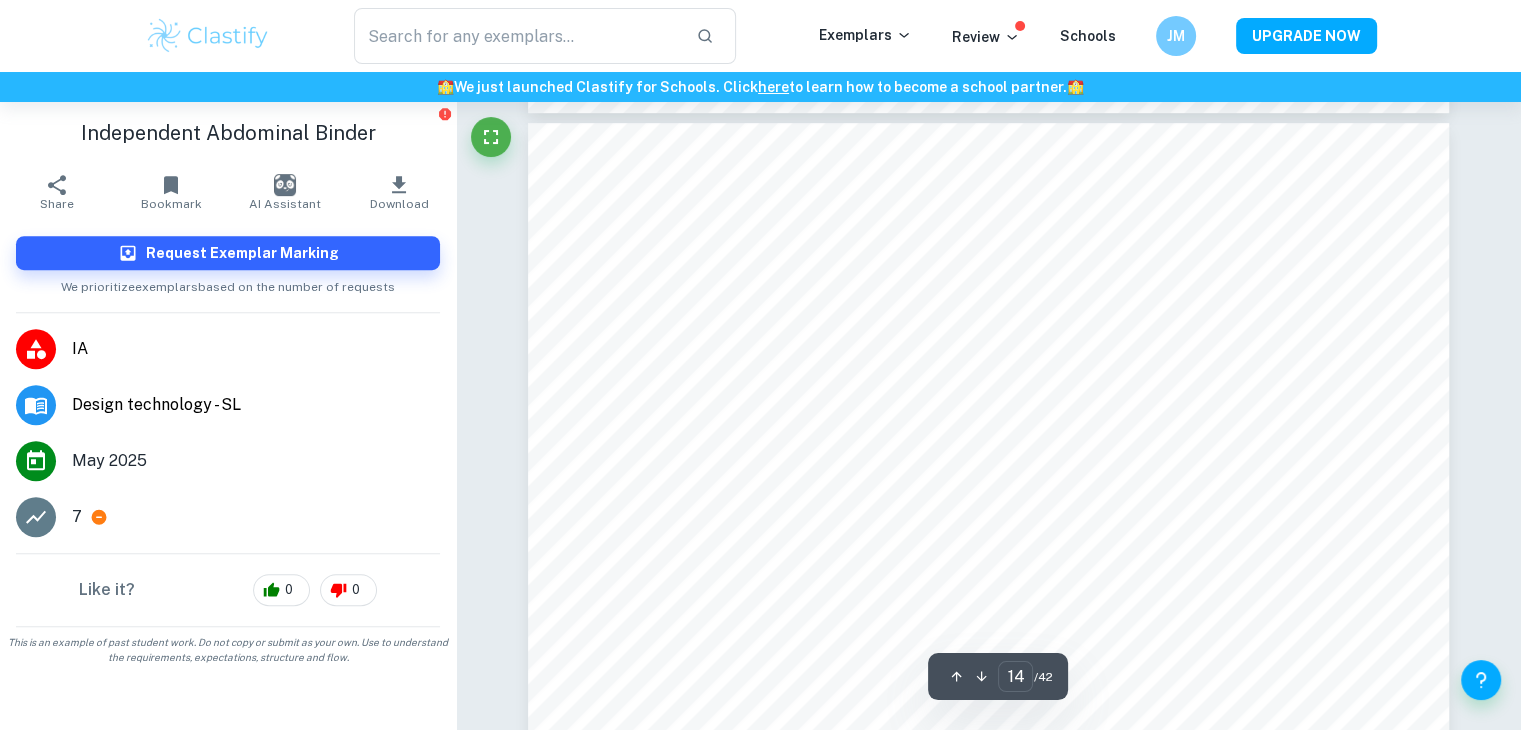 click 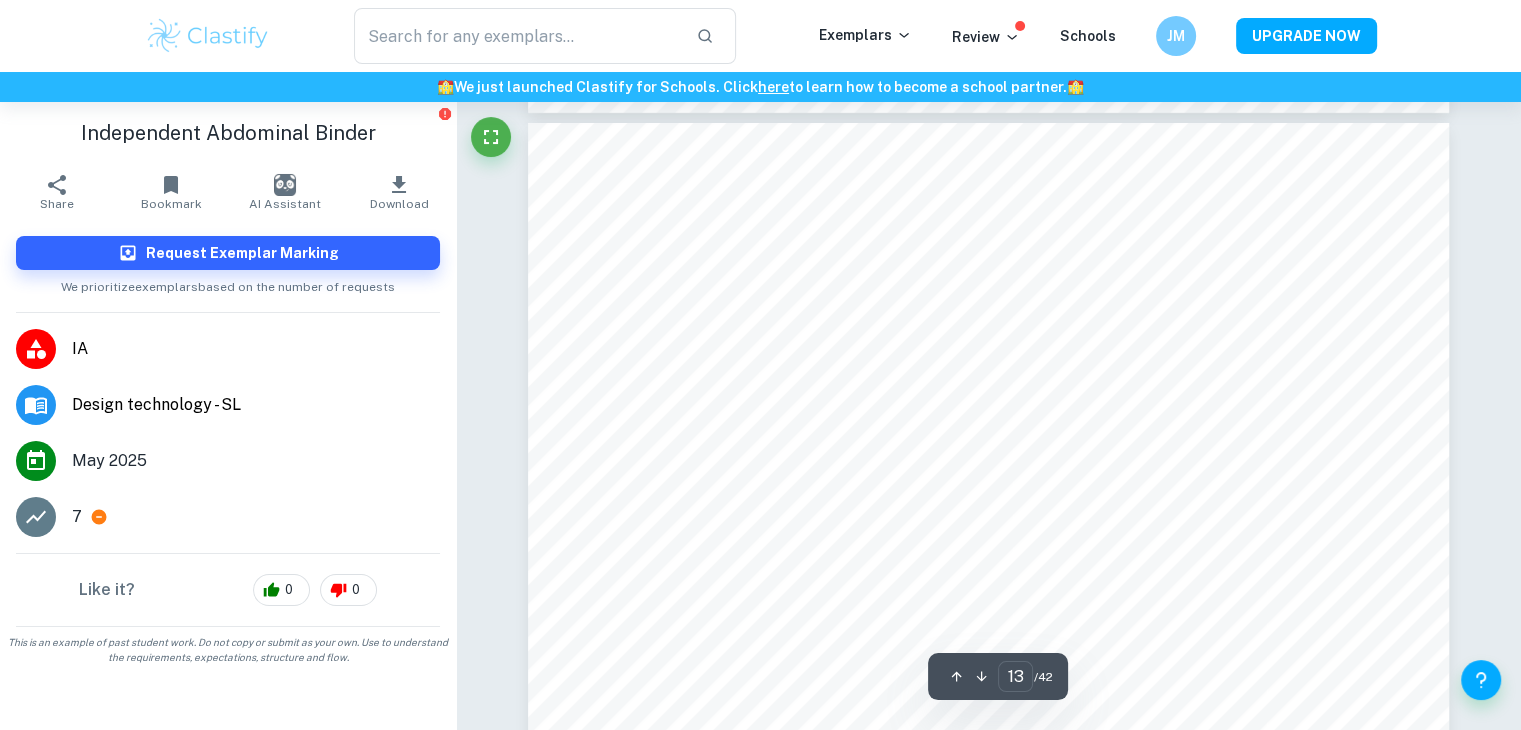 click 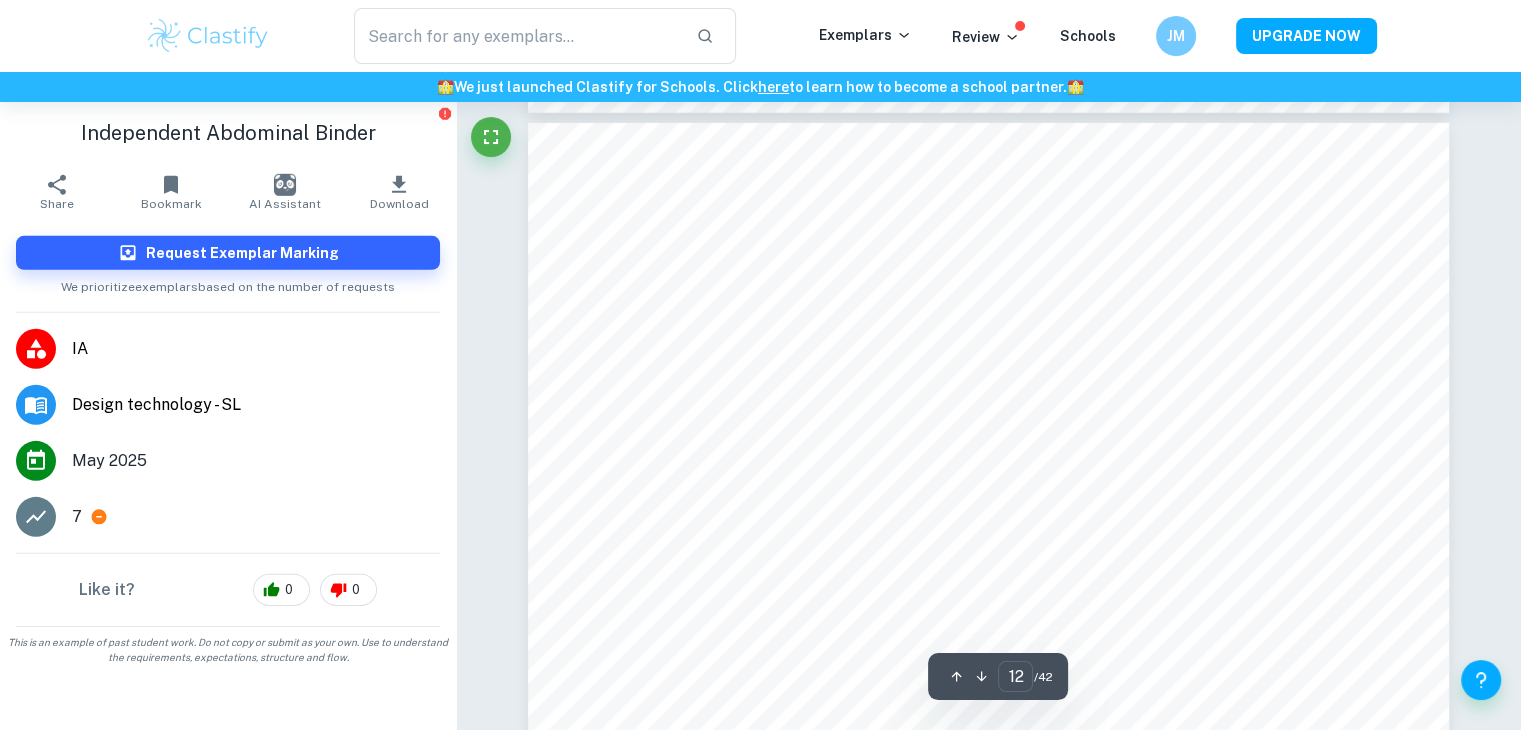 click 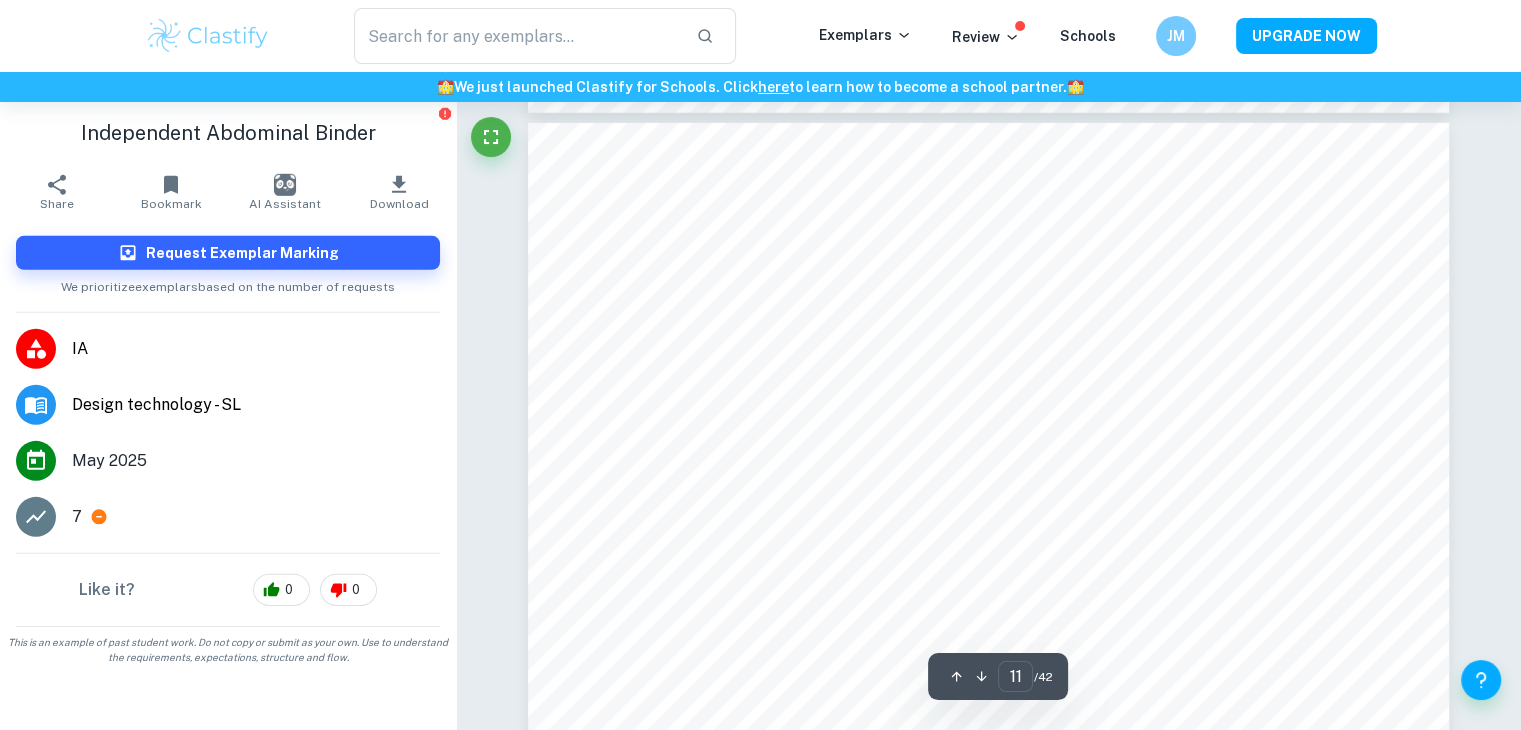 scroll, scrollTop: 12464, scrollLeft: 0, axis: vertical 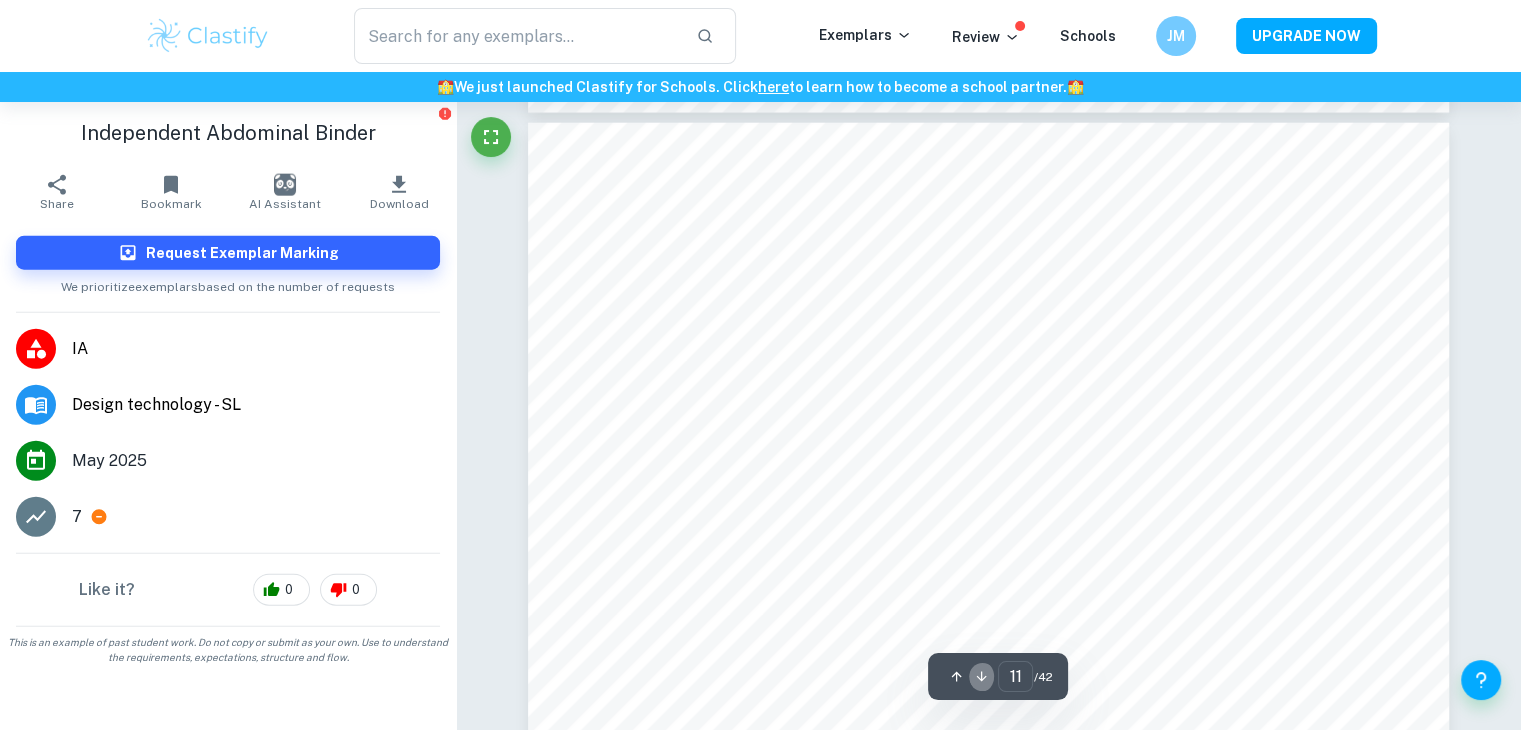 click 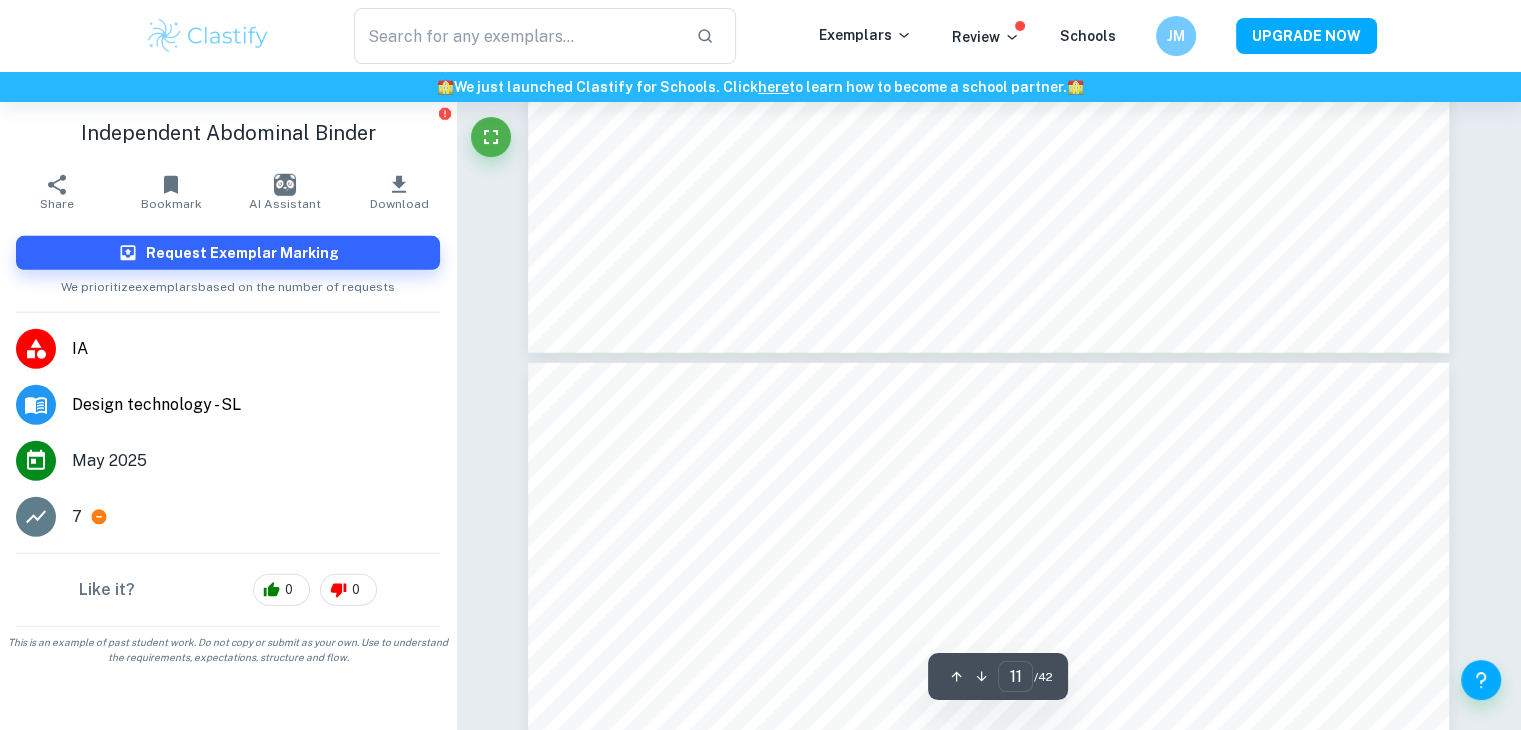 type on "12" 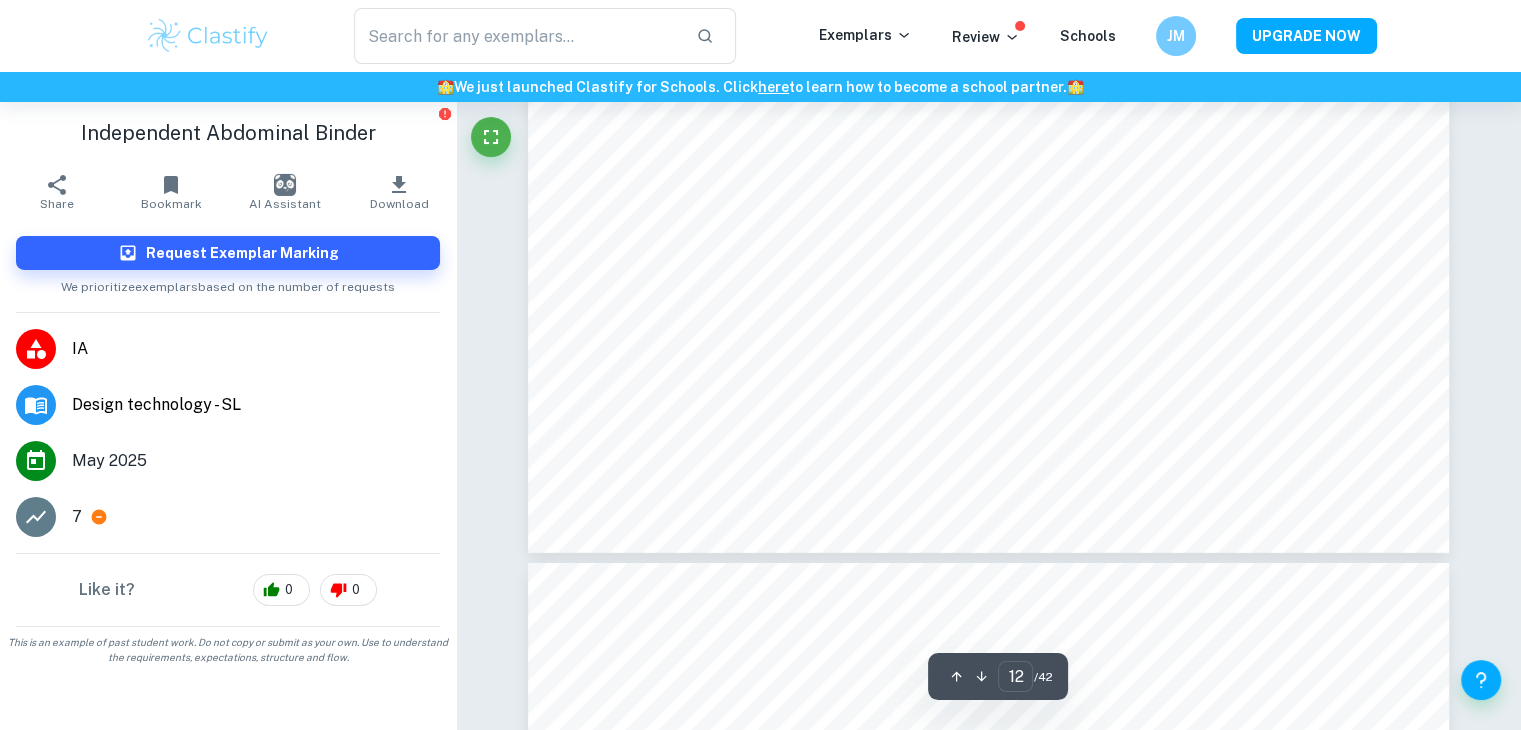 scroll, scrollTop: 14429, scrollLeft: 0, axis: vertical 